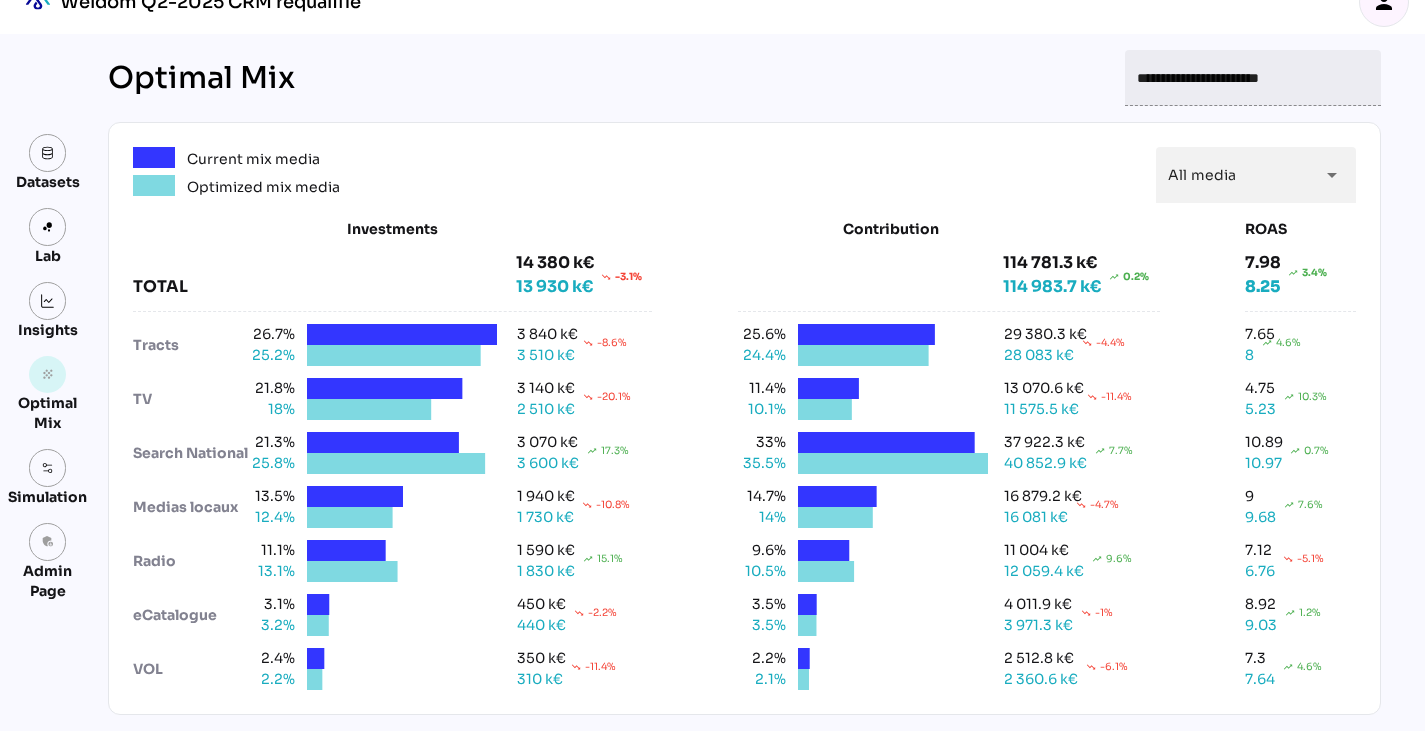scroll, scrollTop: 0, scrollLeft: 0, axis: both 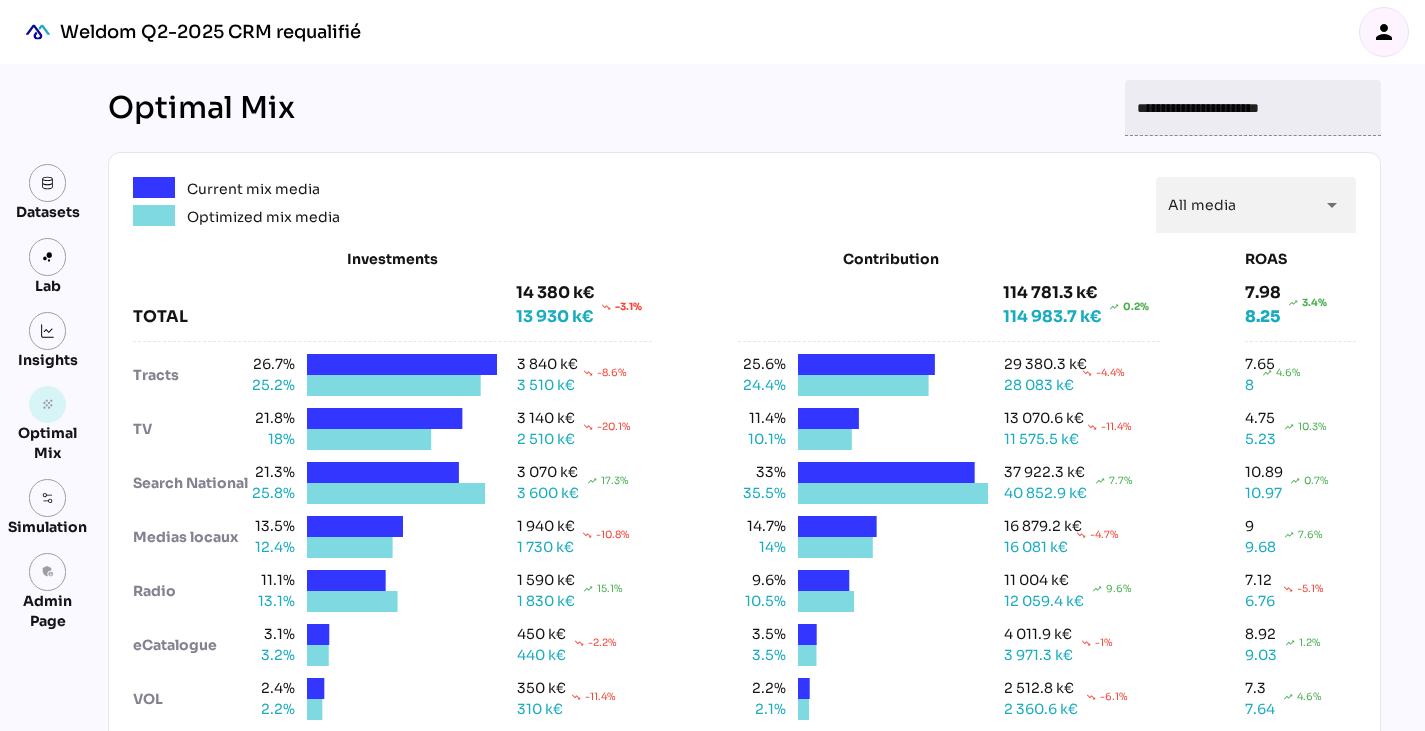 click on "**********" at bounding box center (1253, 108) 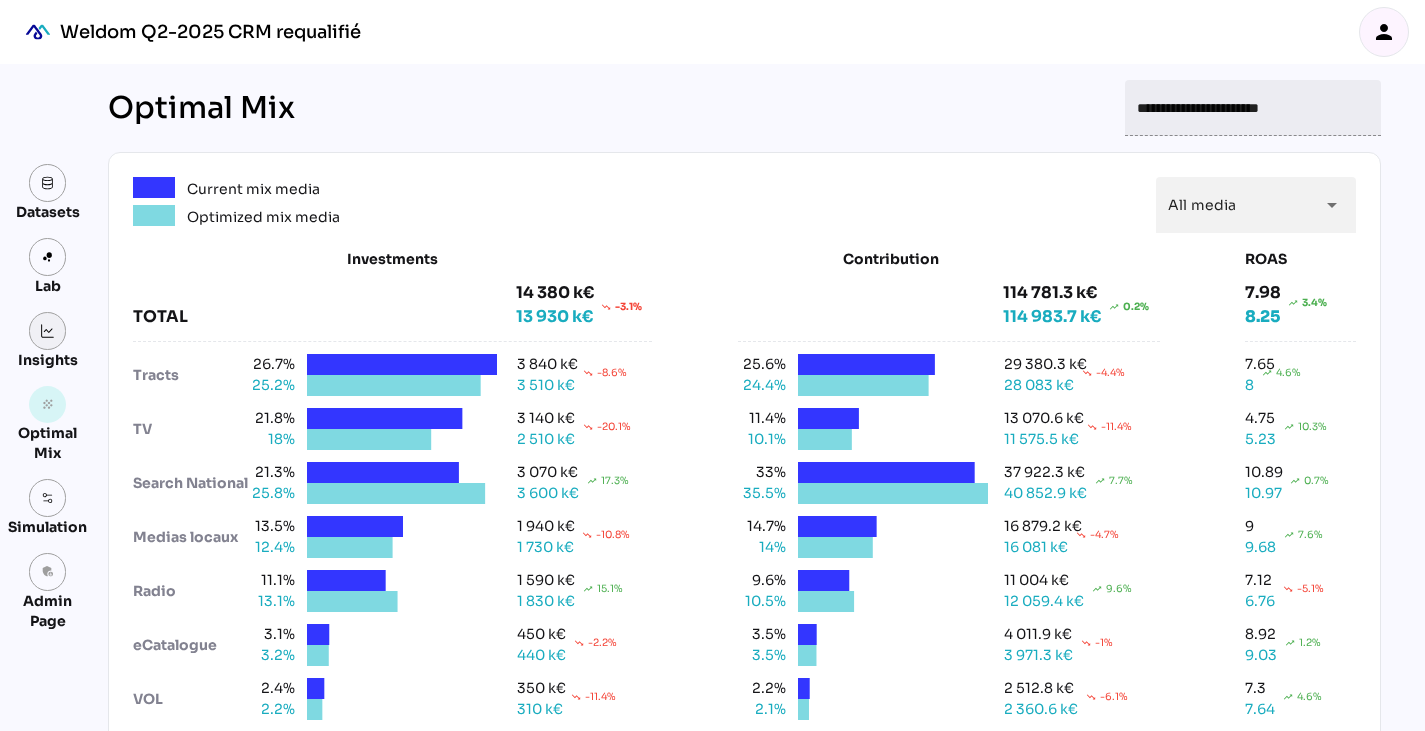 click at bounding box center [48, 331] 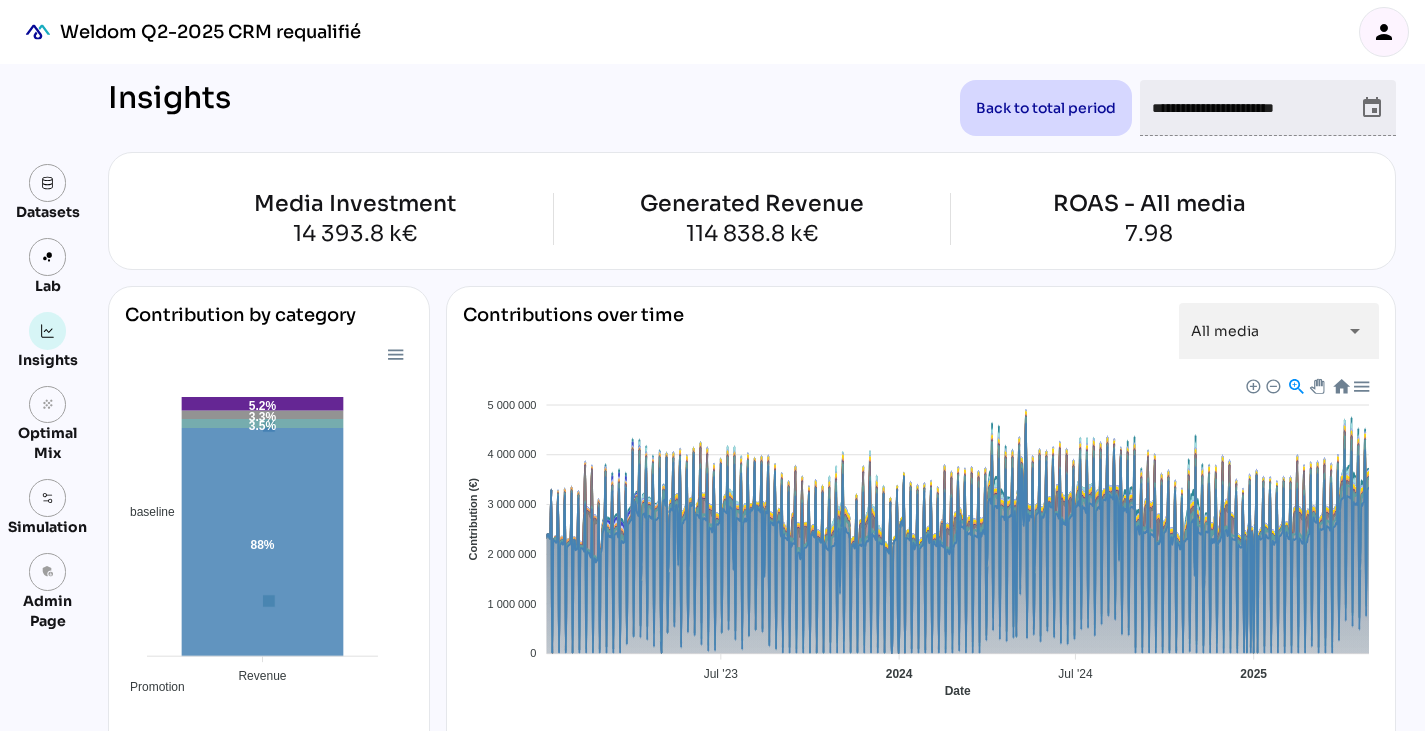 click on "**********" at bounding box center (1250, 108) 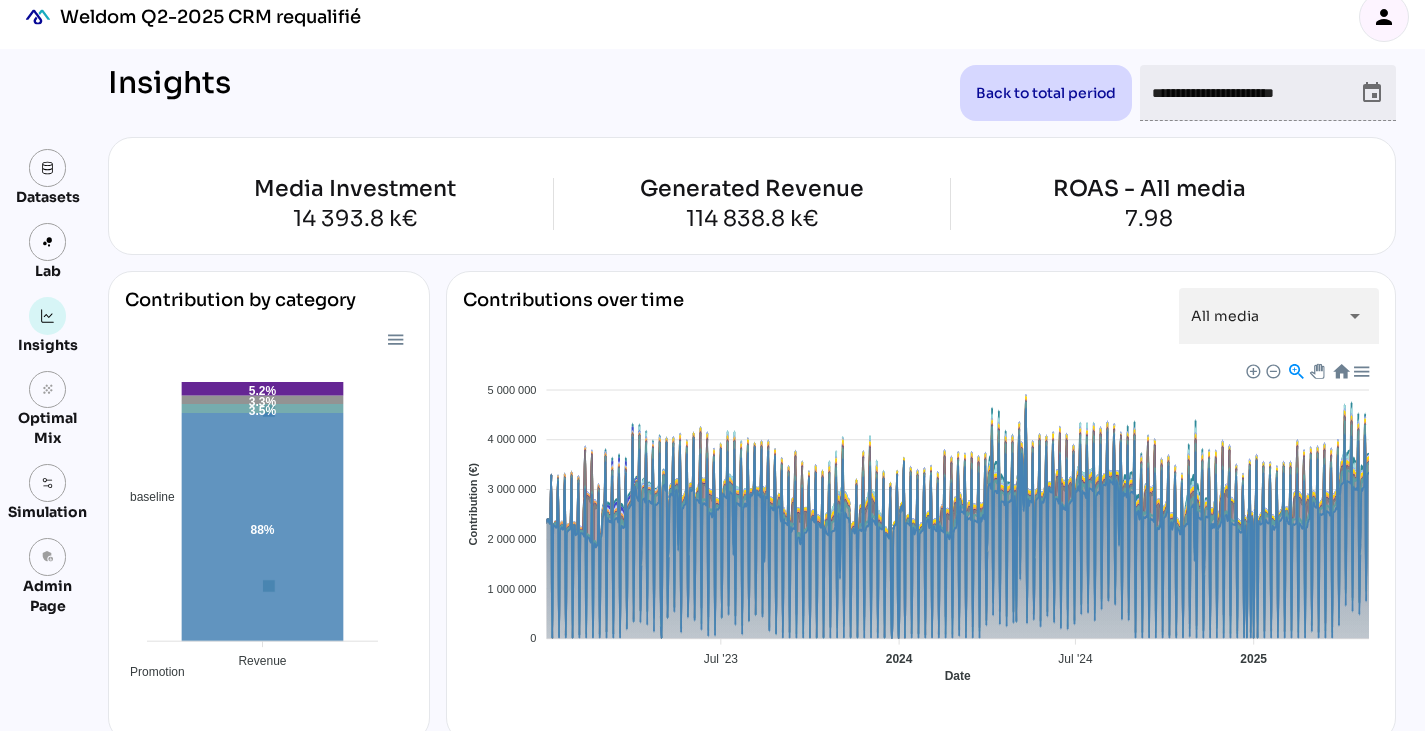 scroll, scrollTop: 0, scrollLeft: 0, axis: both 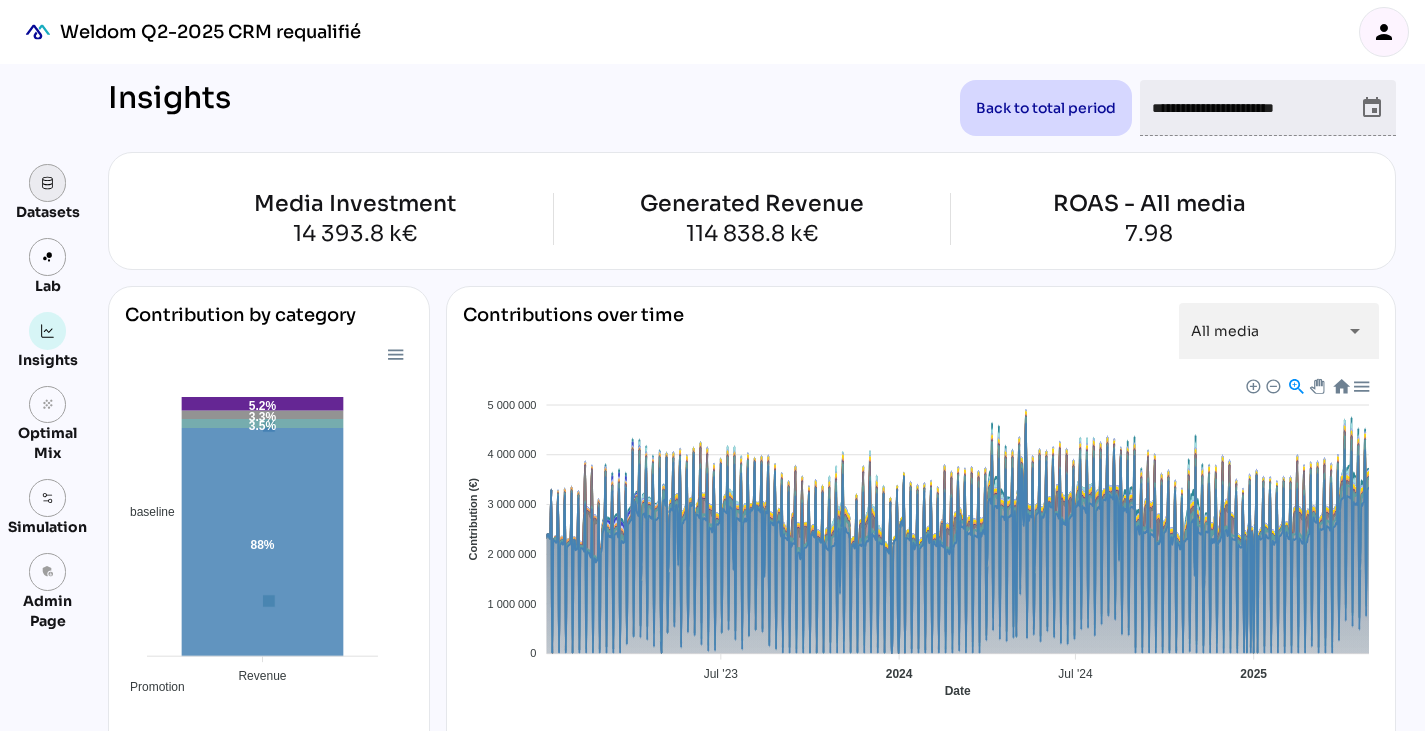 click at bounding box center (48, 183) 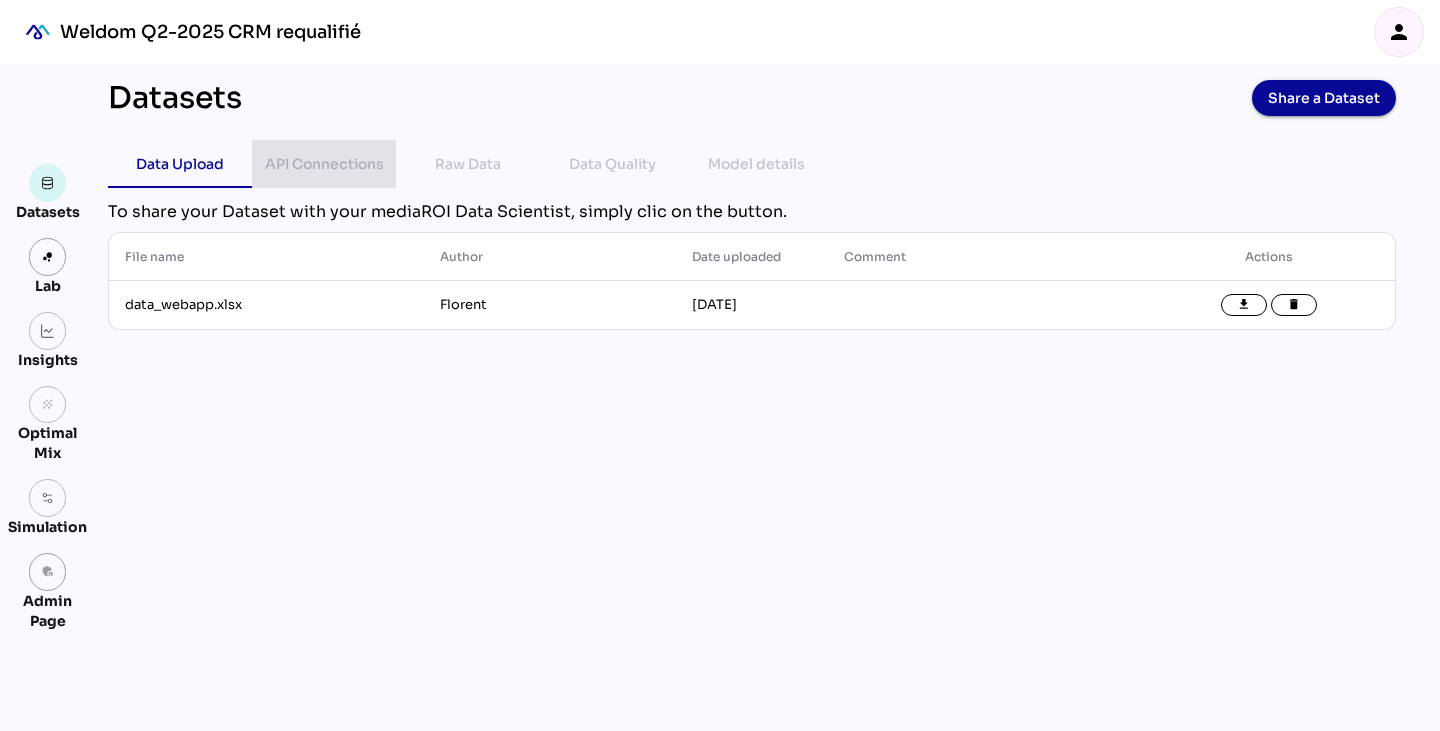 click on "API Connections" at bounding box center [324, 164] 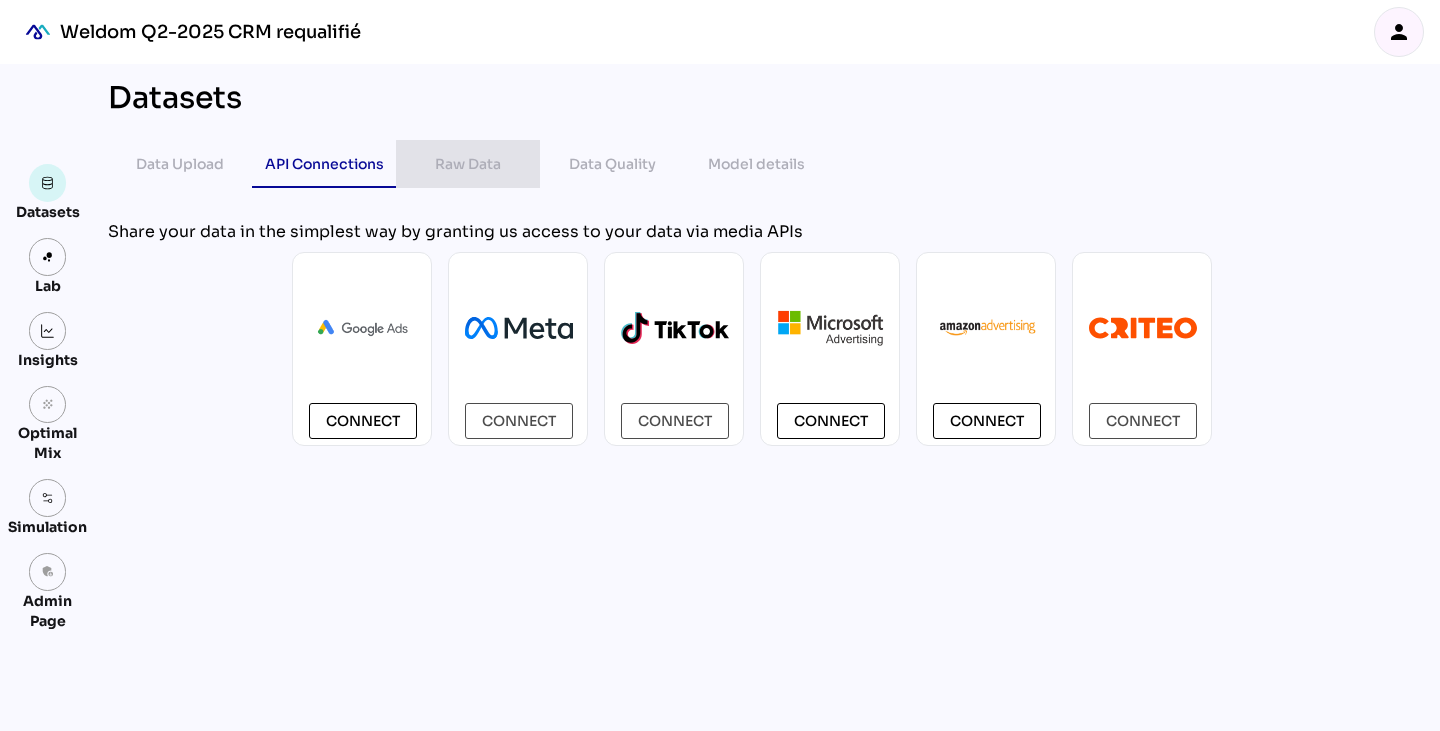 click on "Raw Data" at bounding box center [468, 164] 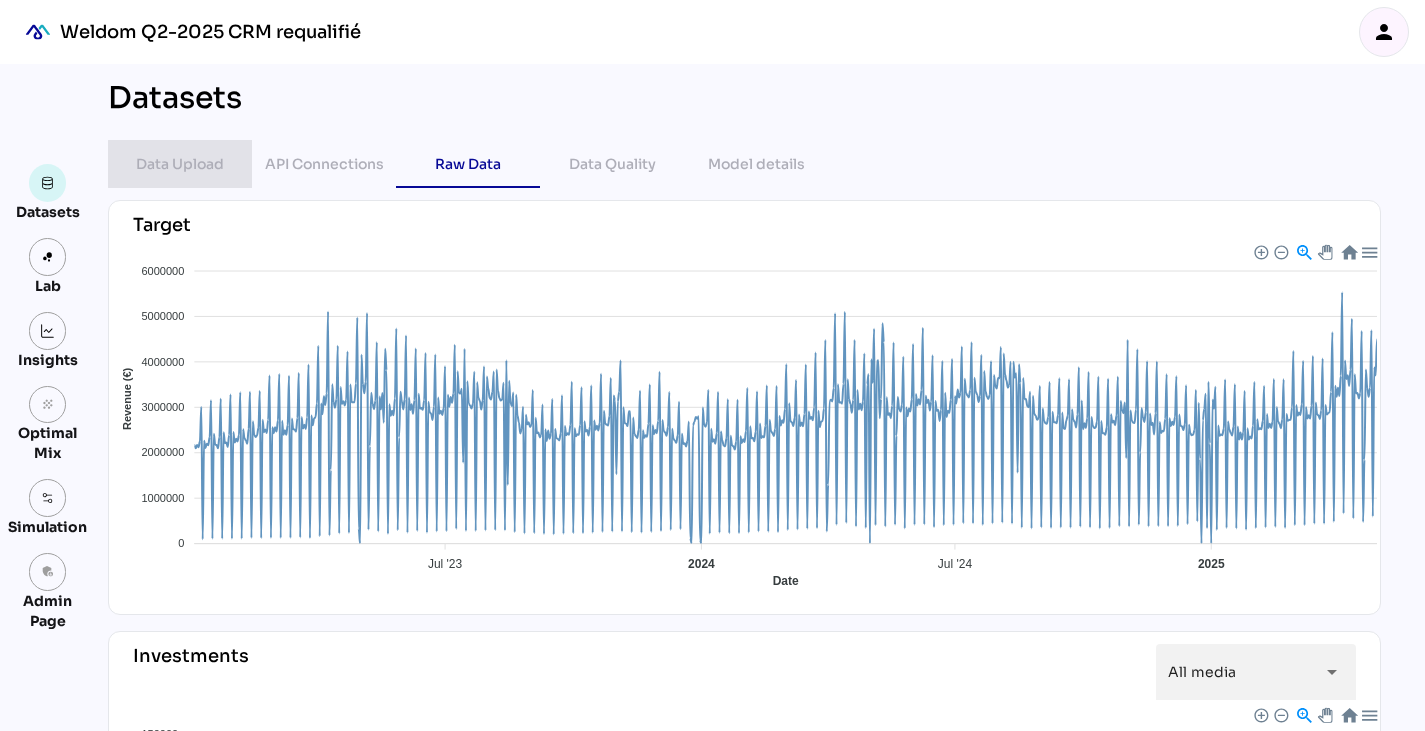 click on "Data Upload" at bounding box center [180, 164] 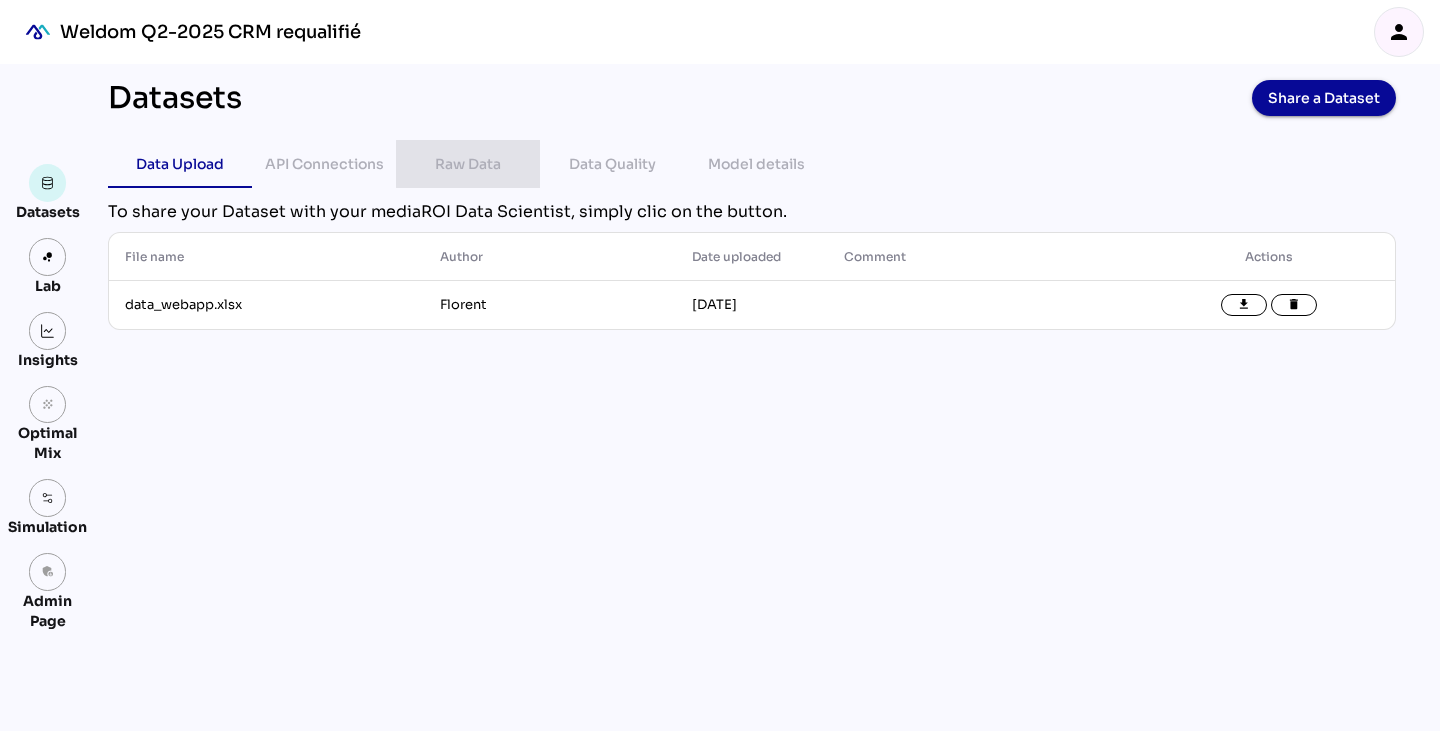 click on "Raw Data" at bounding box center (468, 164) 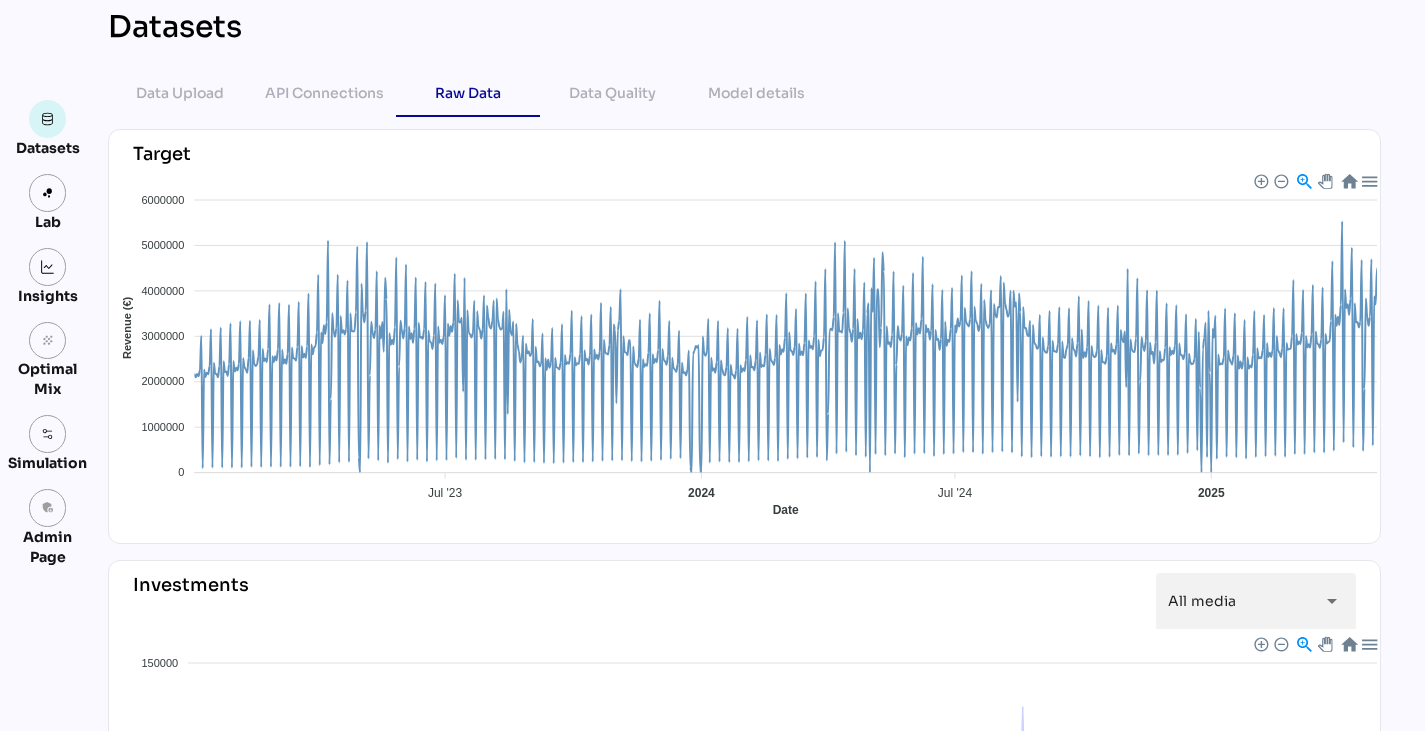scroll, scrollTop: 0, scrollLeft: 0, axis: both 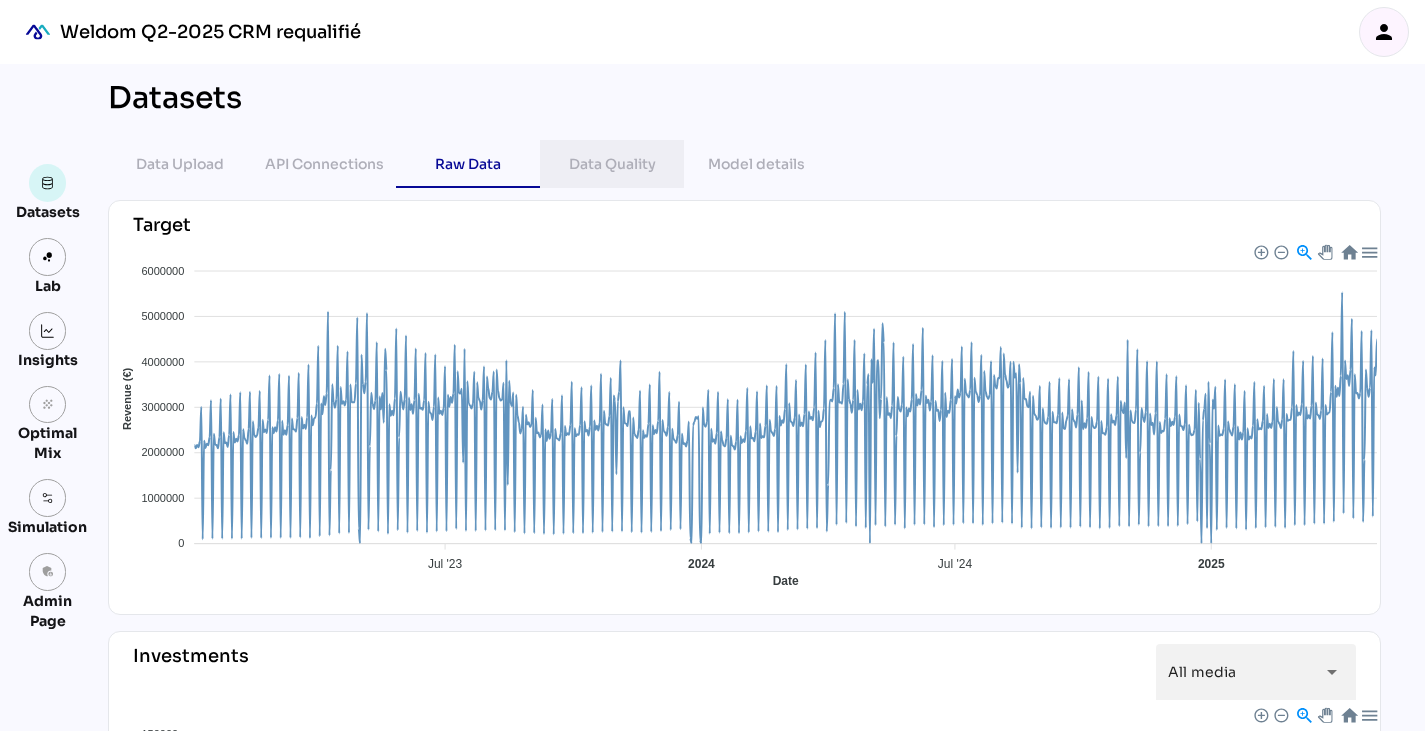 click on "Data Quality" at bounding box center (612, 164) 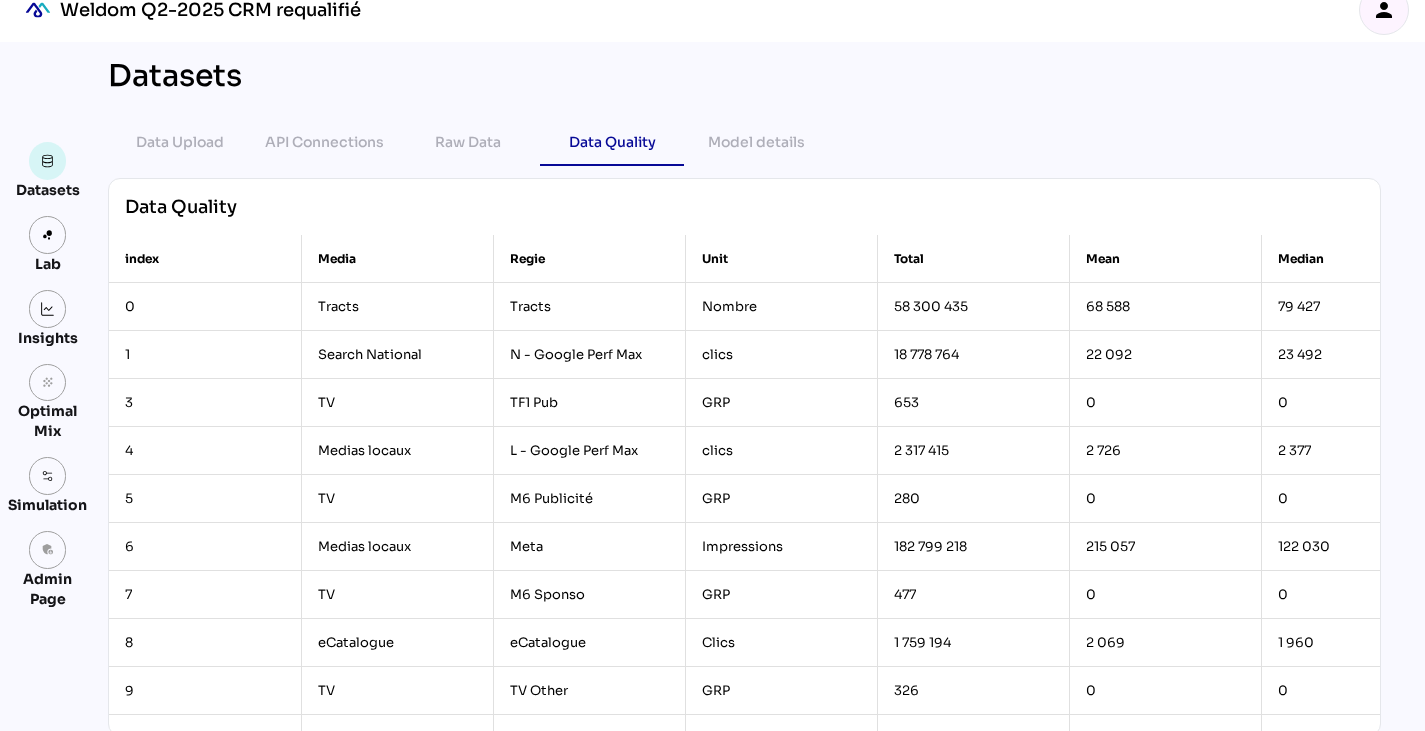 scroll, scrollTop: 0, scrollLeft: 0, axis: both 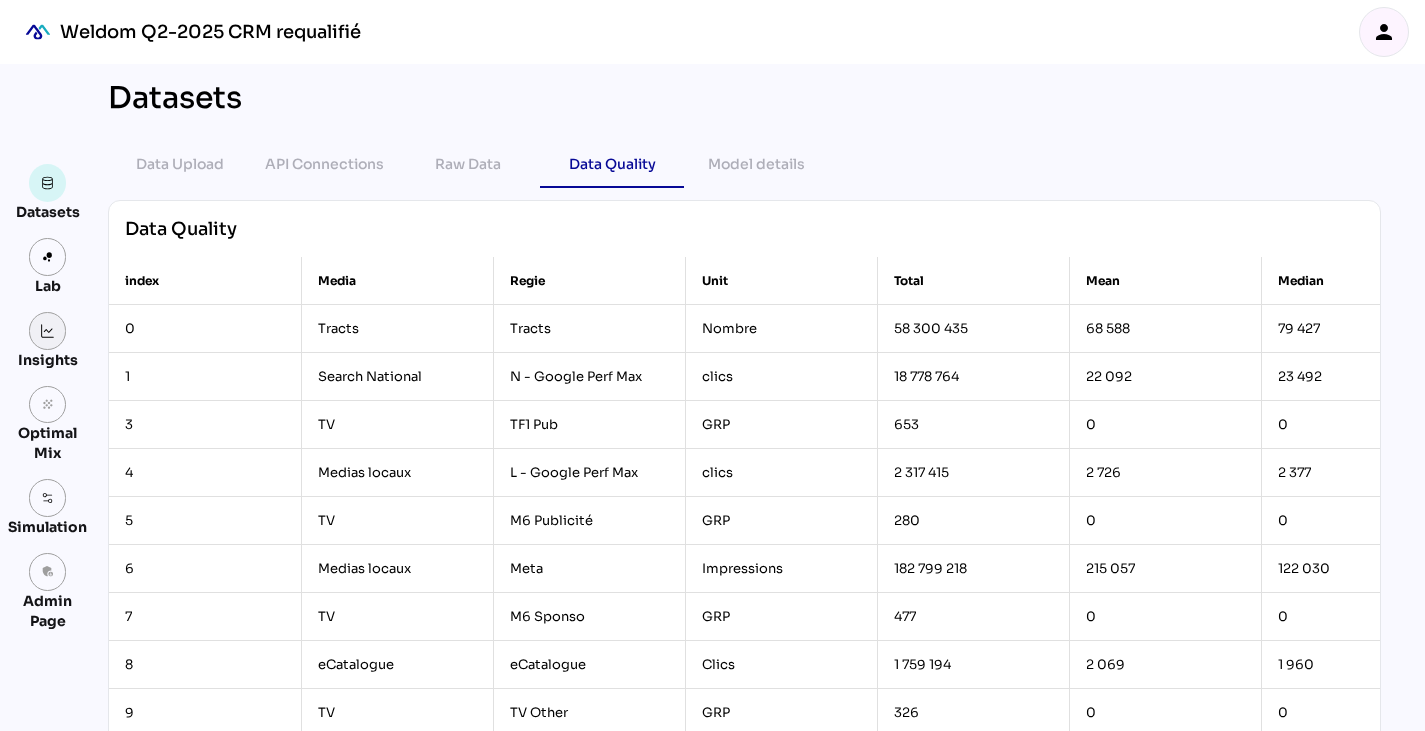 click at bounding box center [48, 331] 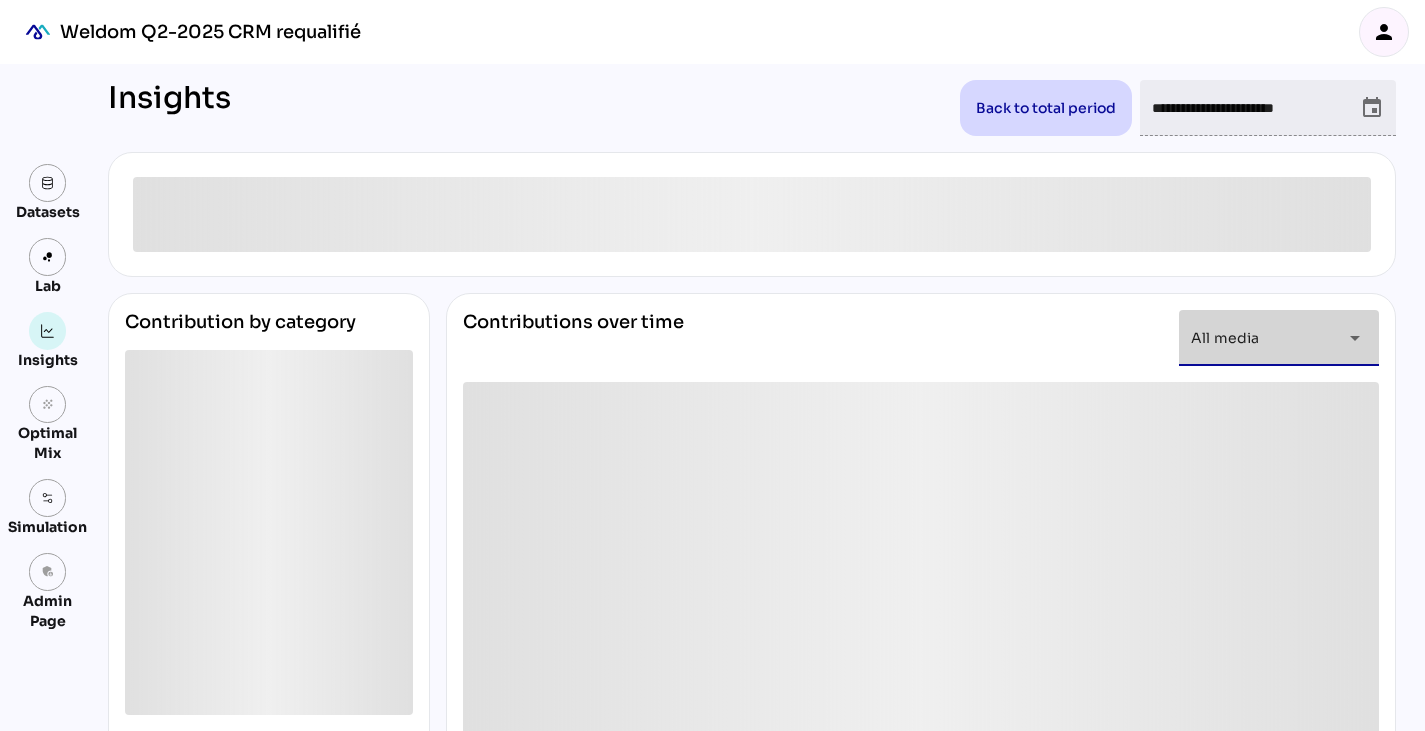 click on "arrow_drop_down" at bounding box center [1355, 338] 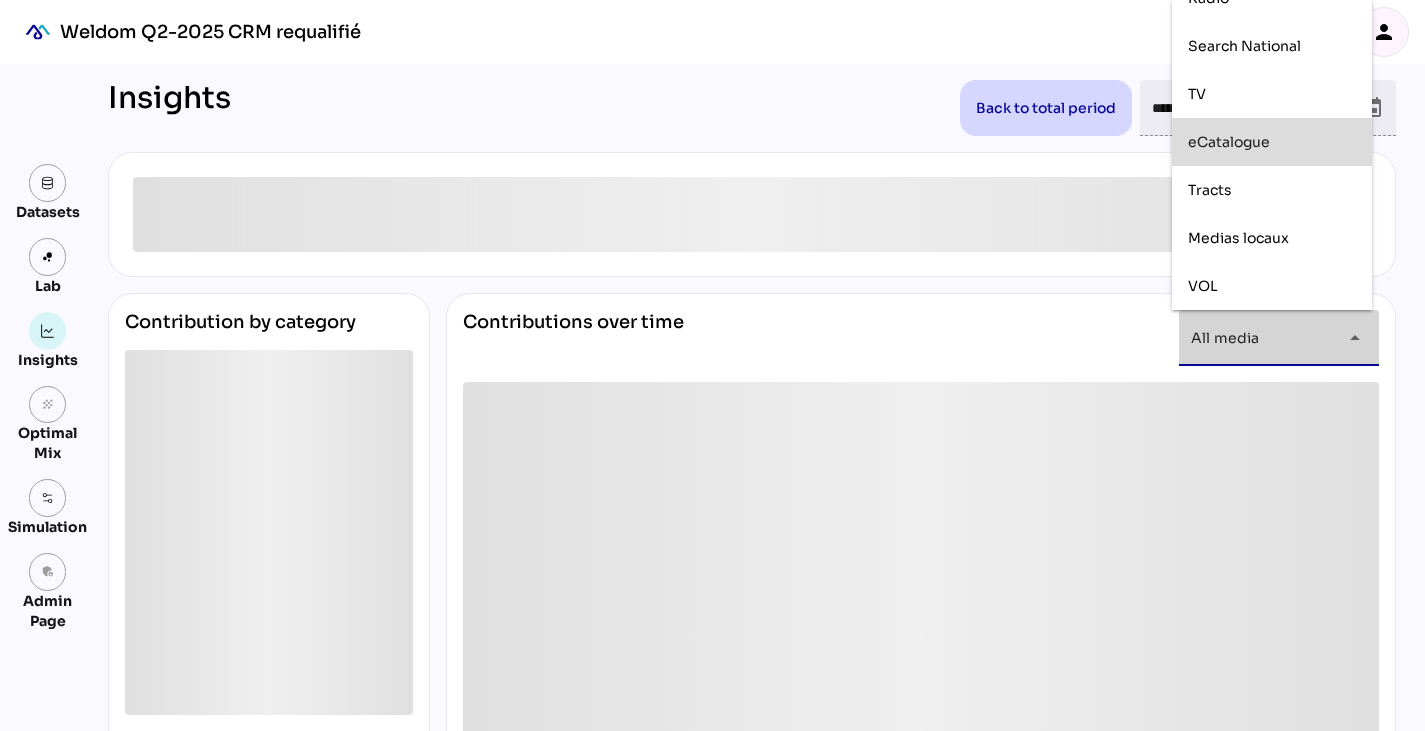 scroll, scrollTop: 0, scrollLeft: 0, axis: both 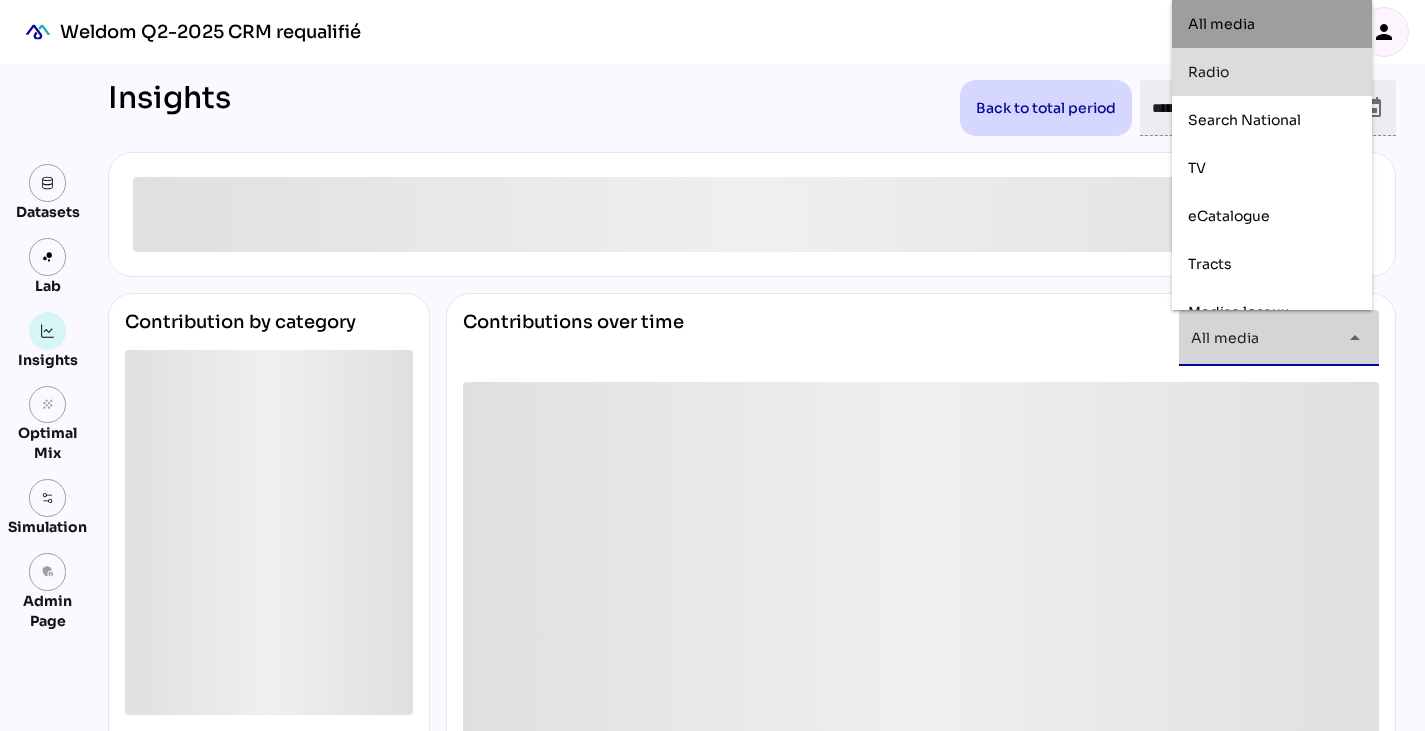 click on "Radio" at bounding box center [1272, 72] 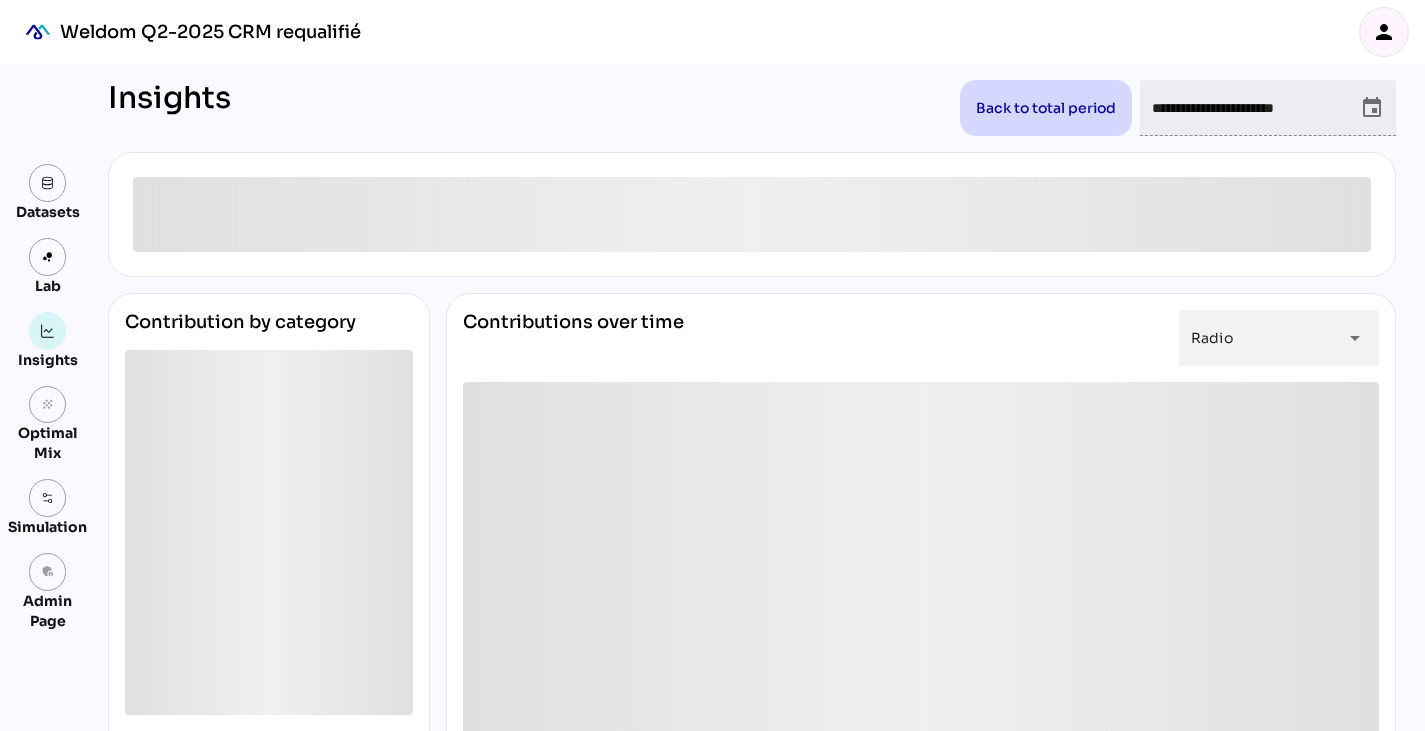 click on "[DATE]" at bounding box center [744, 771] 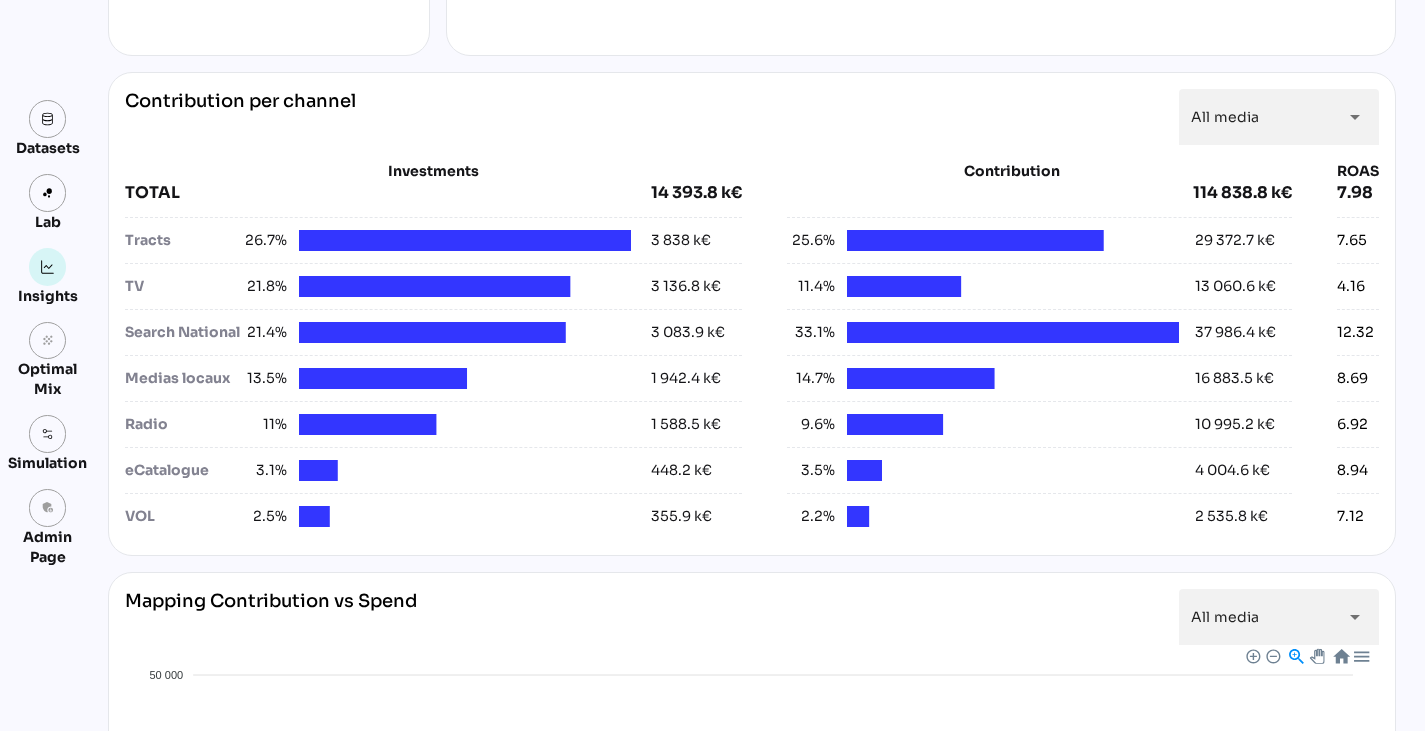 scroll, scrollTop: 710, scrollLeft: 0, axis: vertical 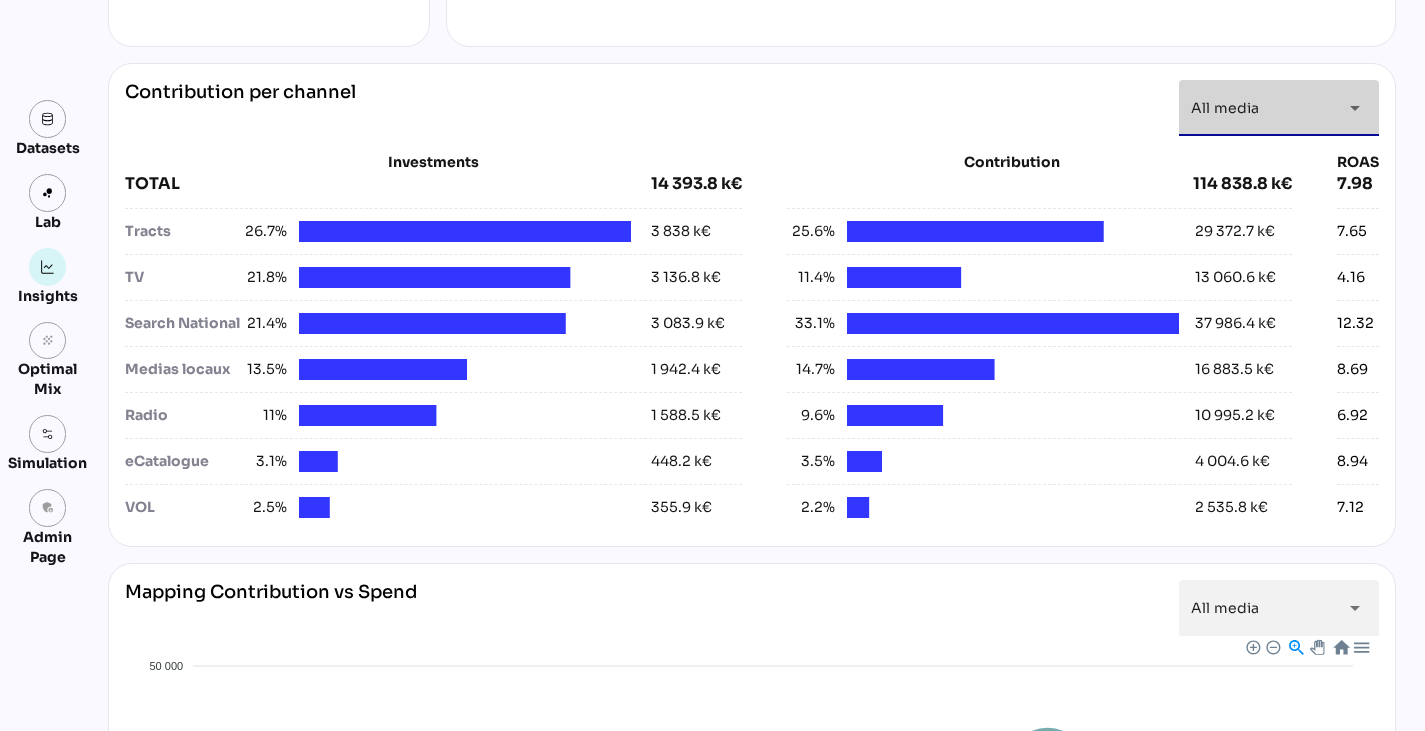 click on "arrow_drop_down" at bounding box center [1349, 108] 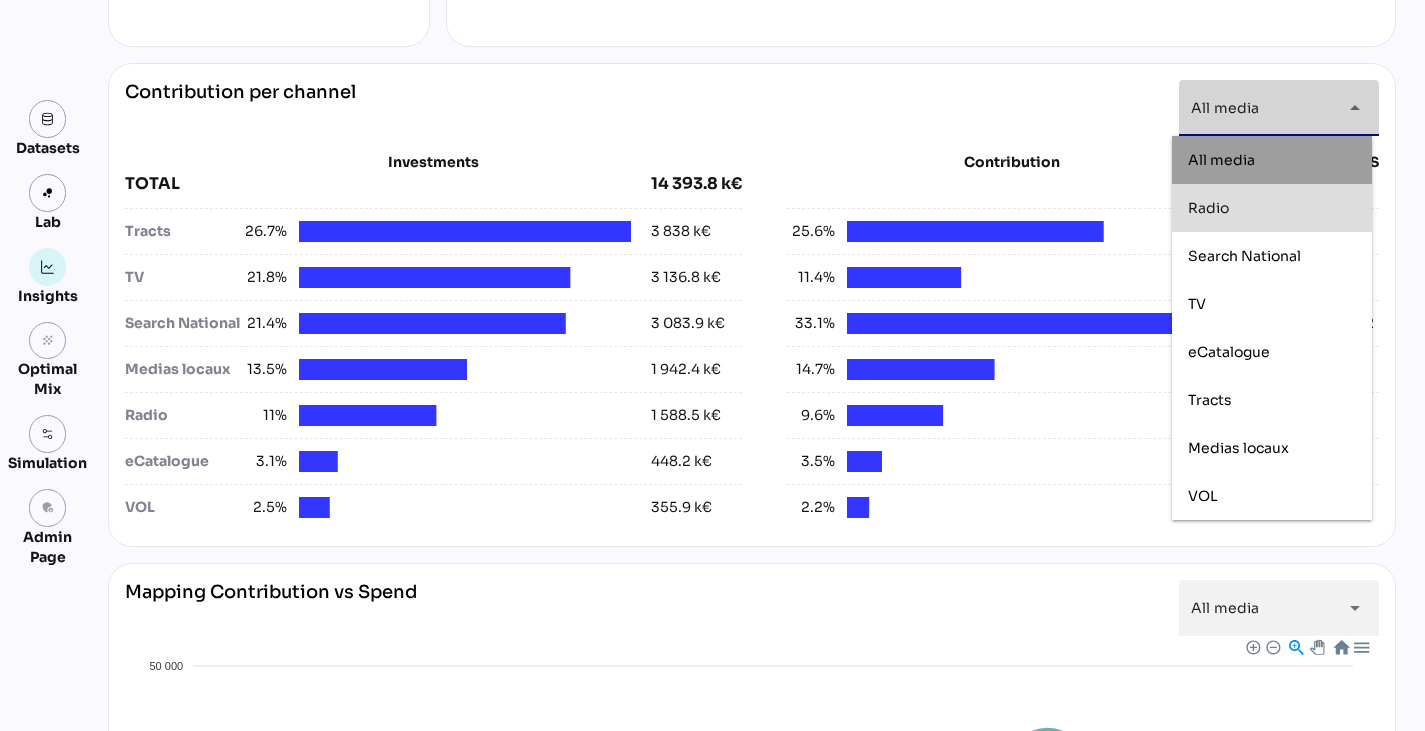 click on "Radio" at bounding box center (1272, 208) 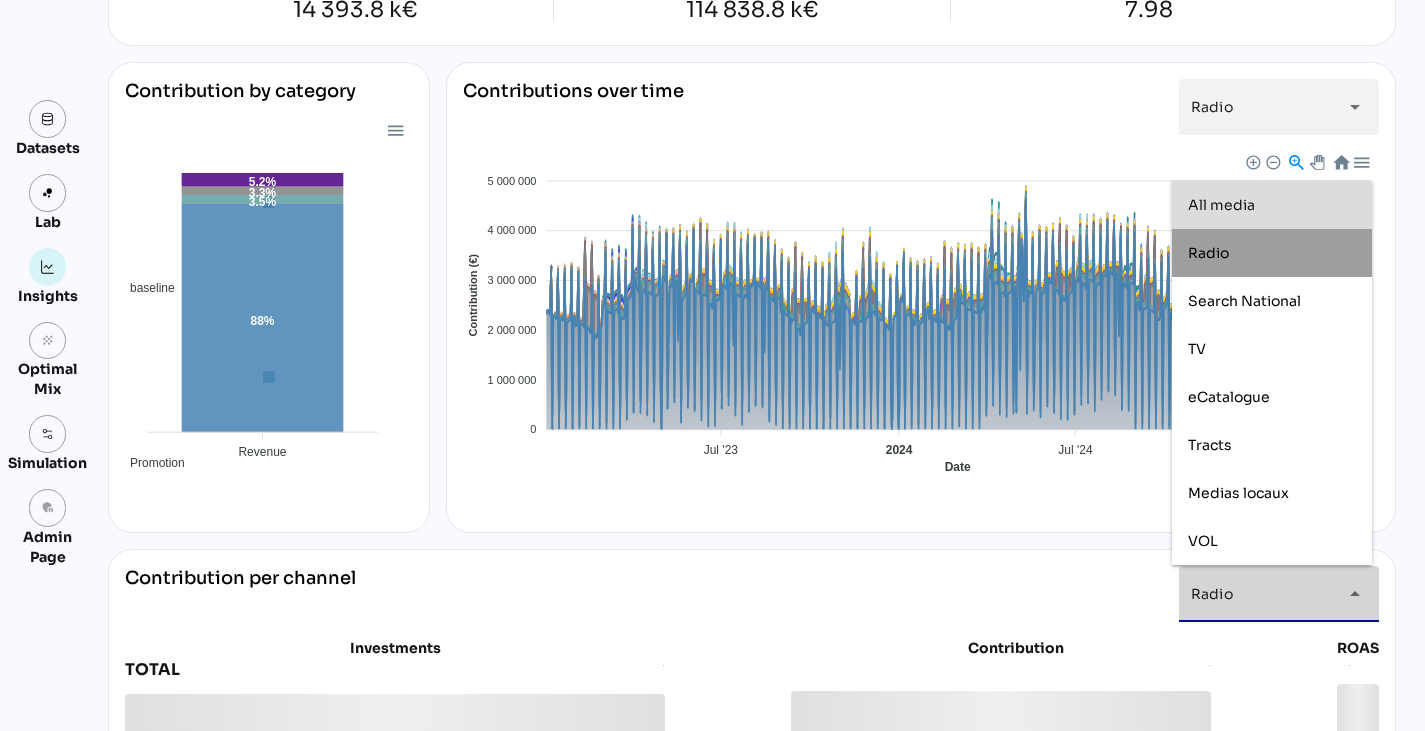 scroll, scrollTop: 225, scrollLeft: 0, axis: vertical 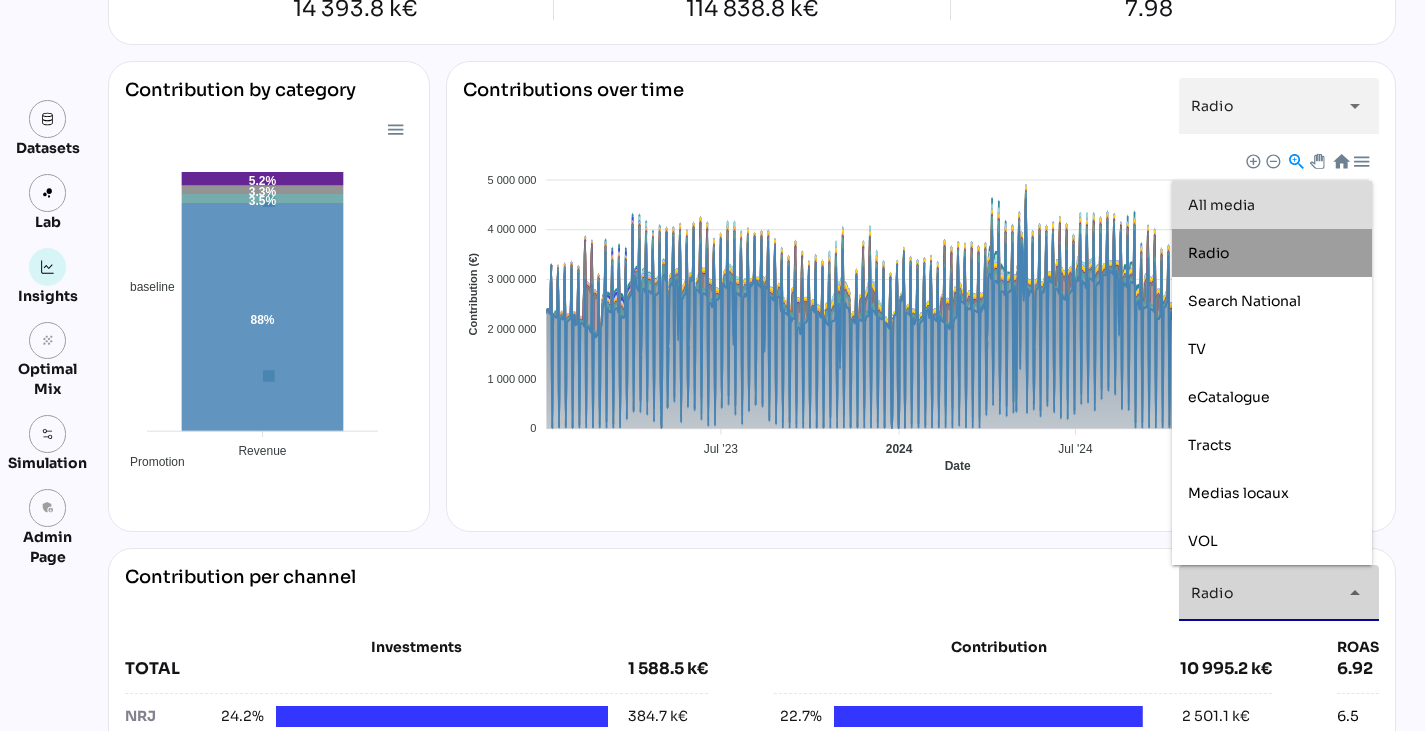 click on "All media" at bounding box center [1272, 205] 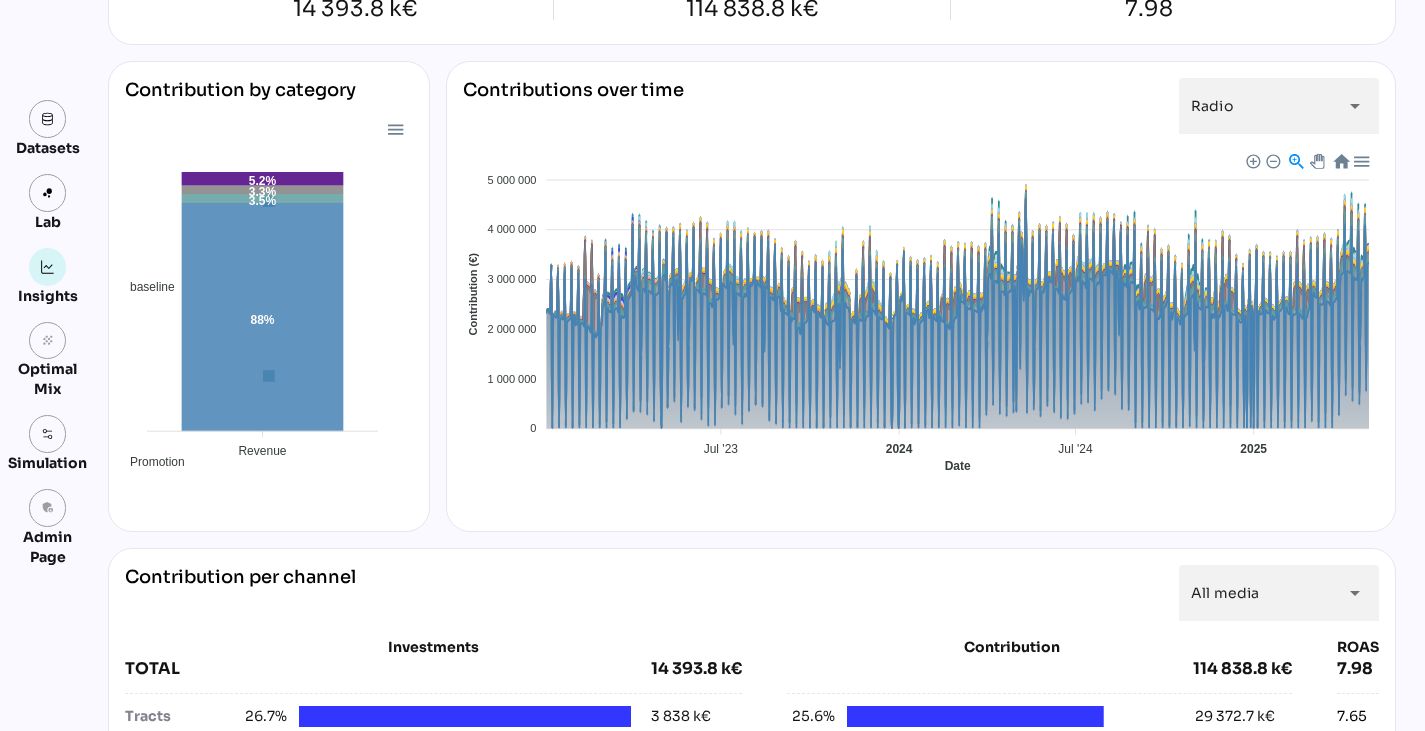 click on "[DATE]" at bounding box center [712, 1010] 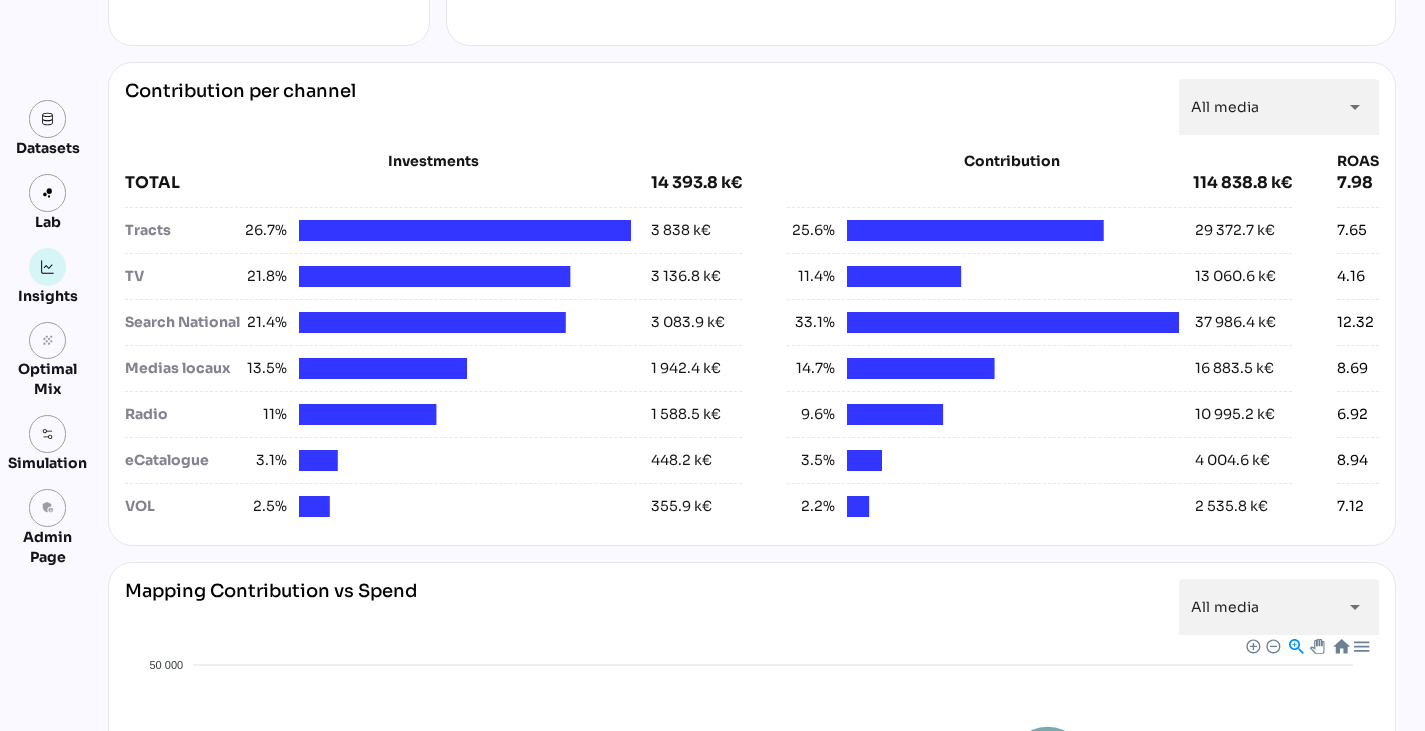 scroll, scrollTop: 710, scrollLeft: 0, axis: vertical 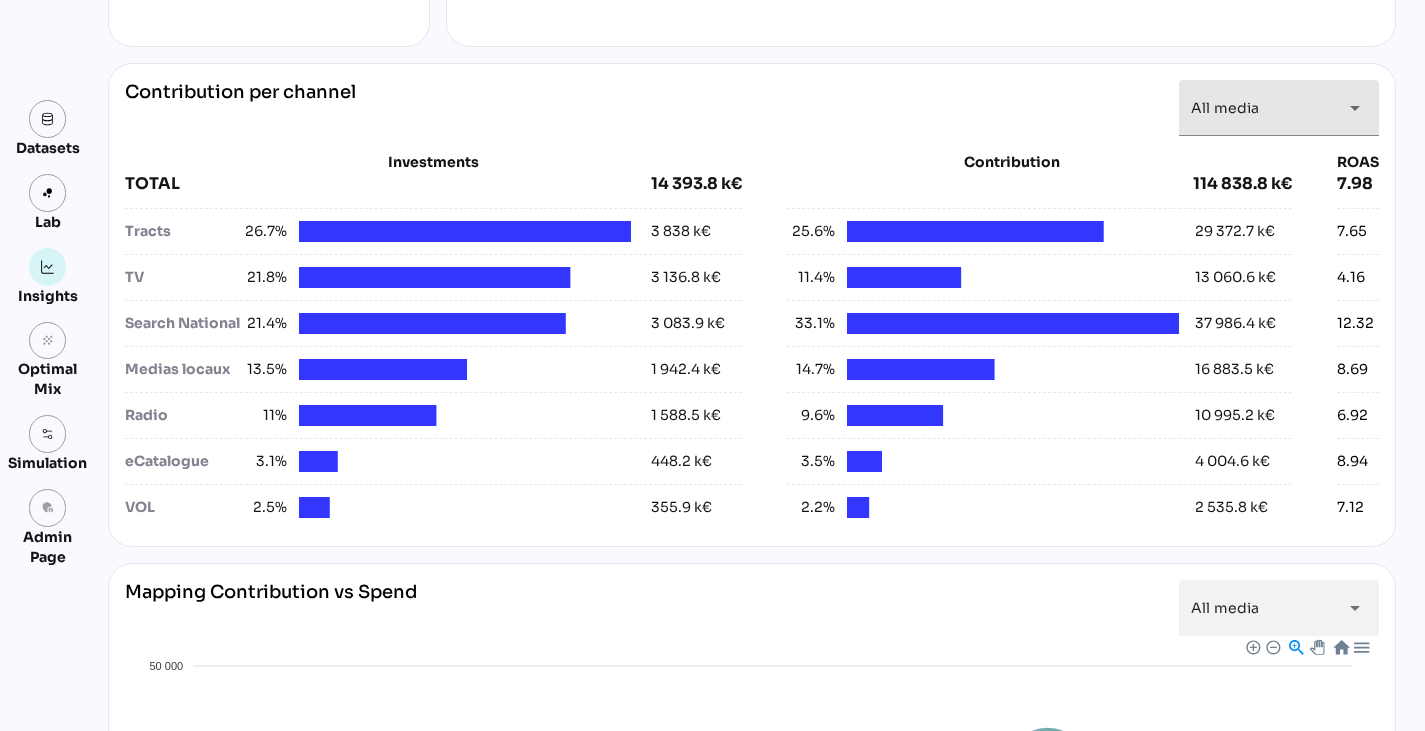 click on "arrow_drop_down" at bounding box center (1355, 108) 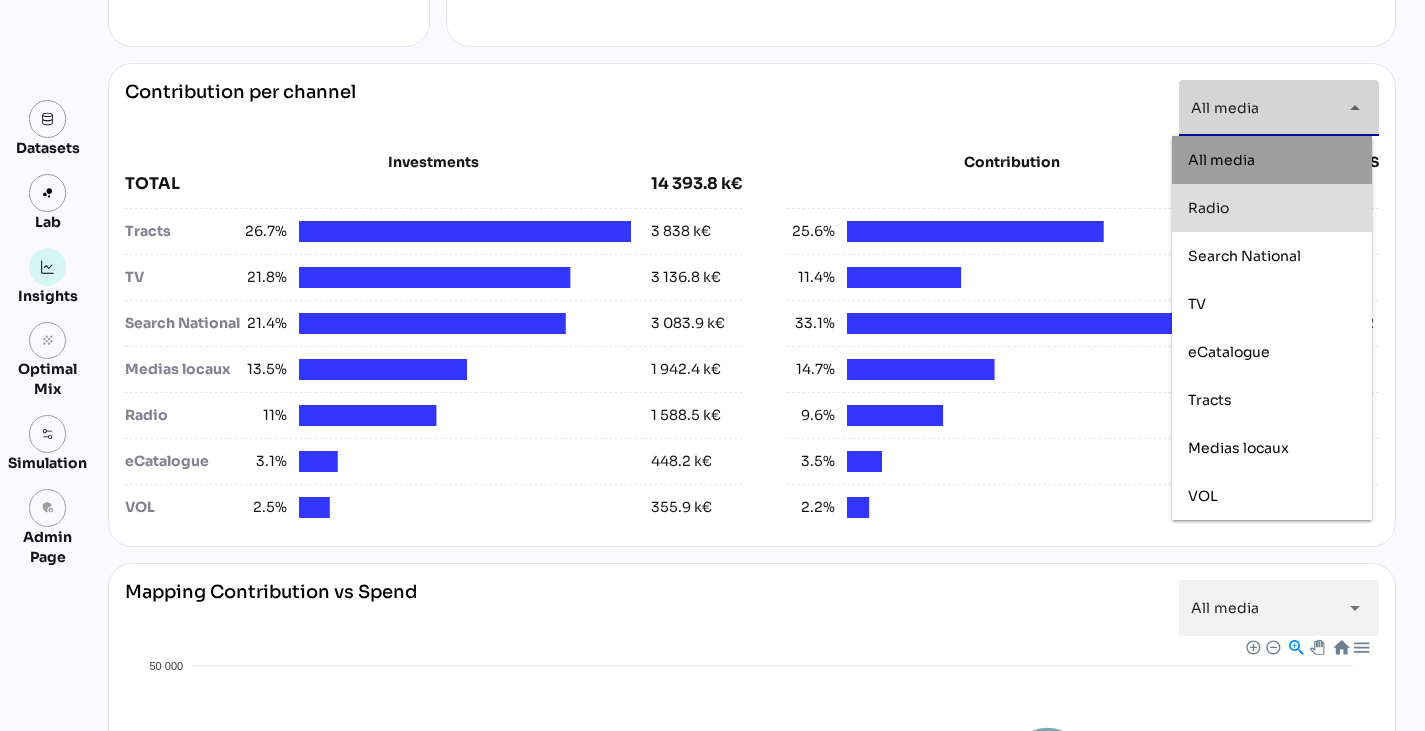 click on "Radio" at bounding box center [1272, 208] 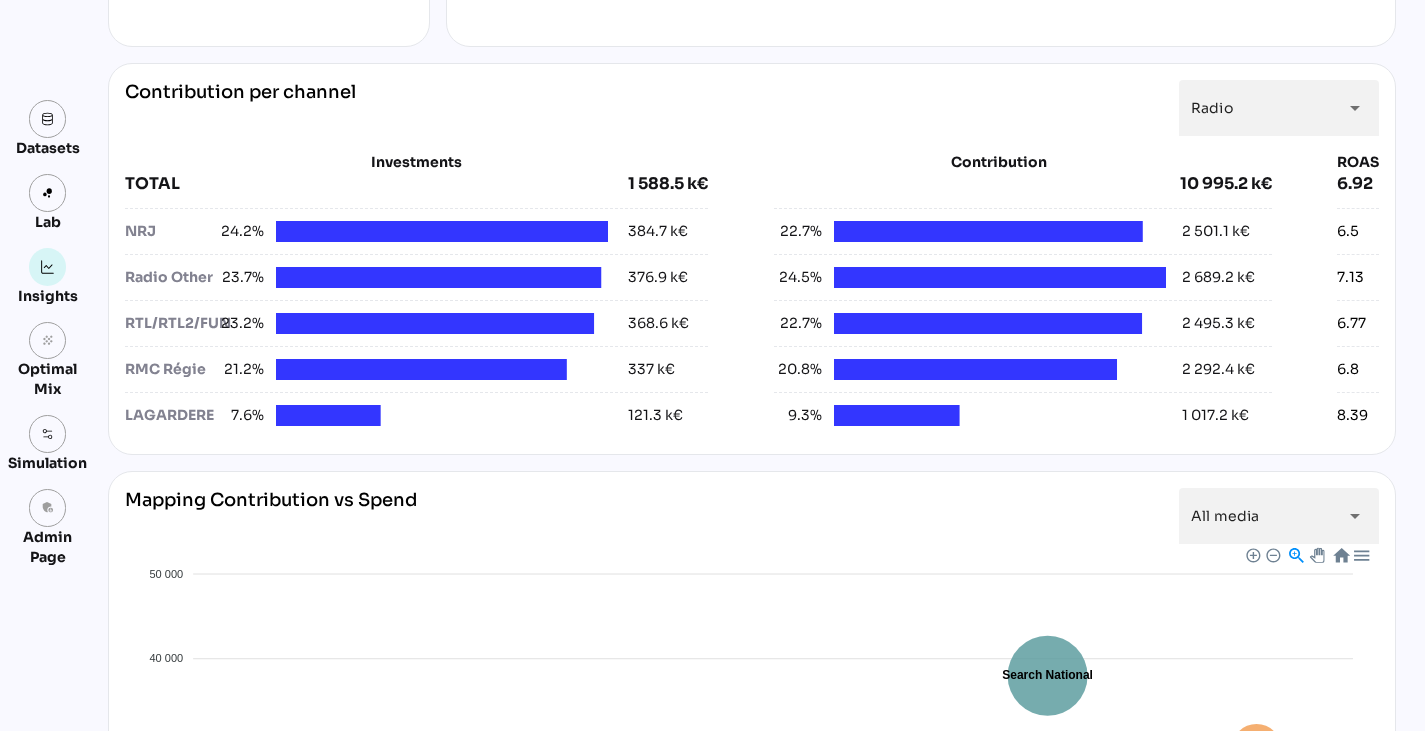 click on "**********" at bounding box center (744, 479) 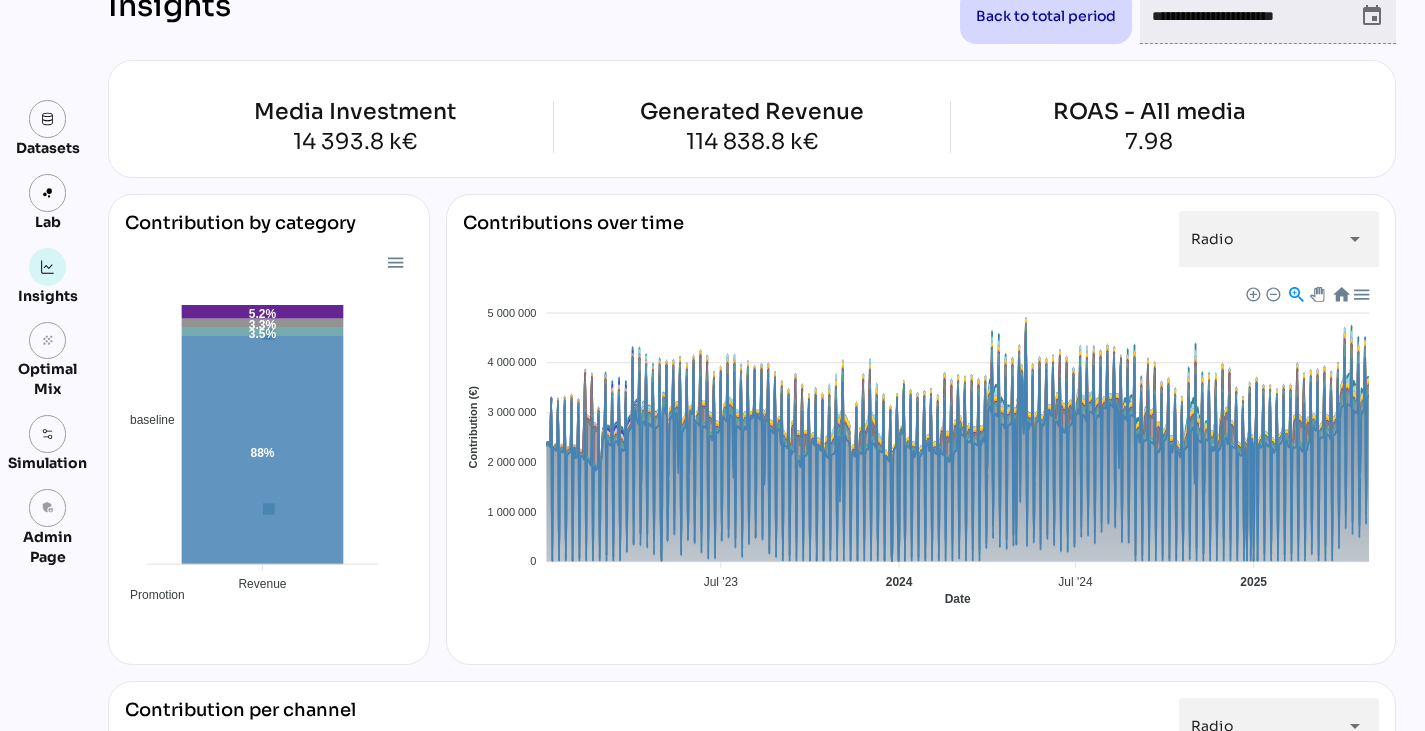 scroll, scrollTop: 91, scrollLeft: 0, axis: vertical 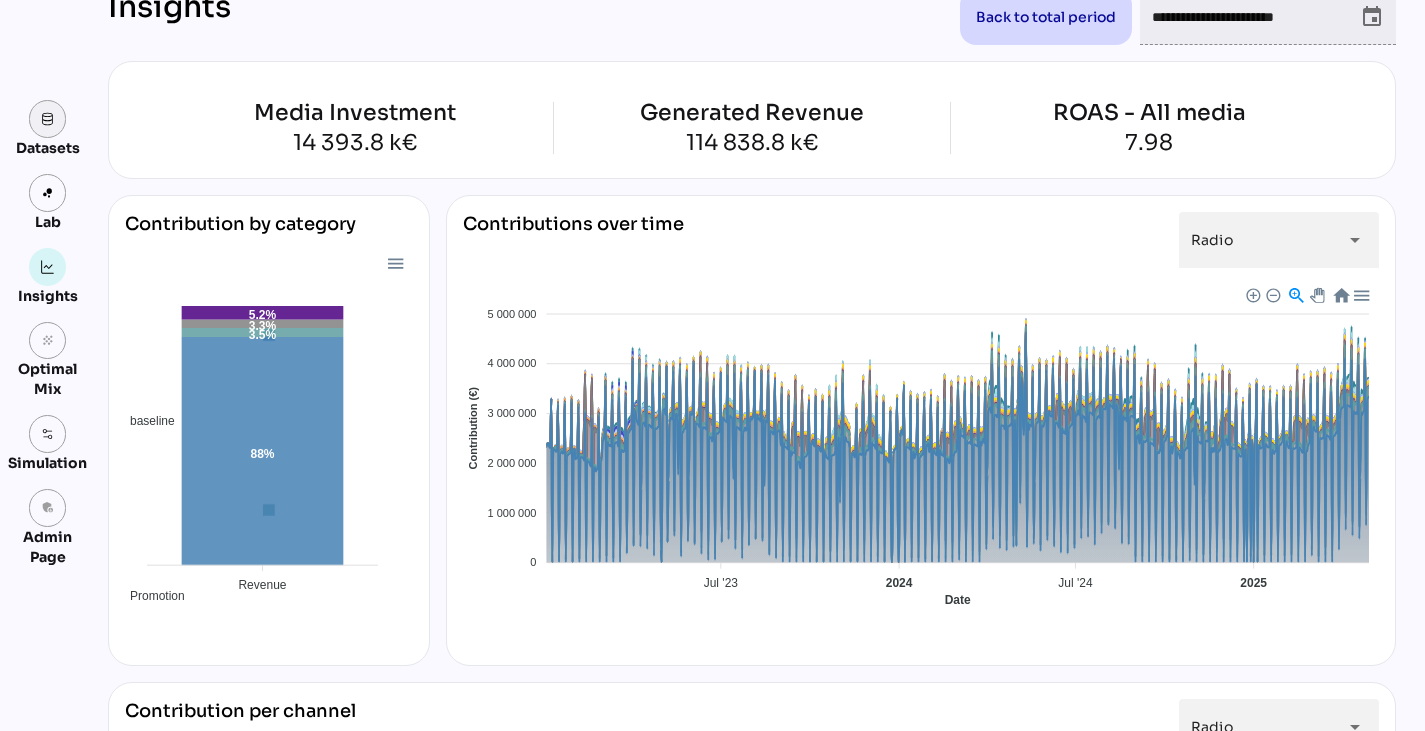 click at bounding box center [48, 119] 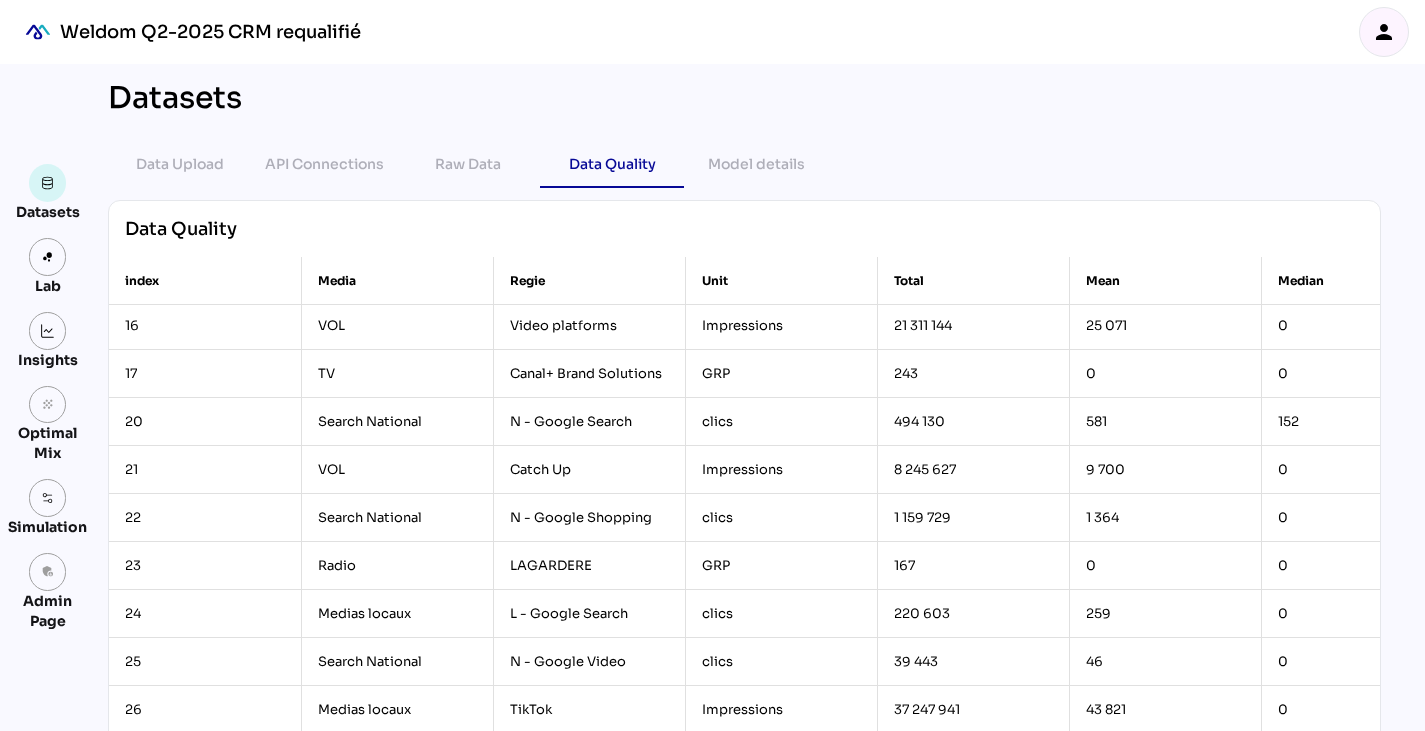 scroll, scrollTop: 763, scrollLeft: 0, axis: vertical 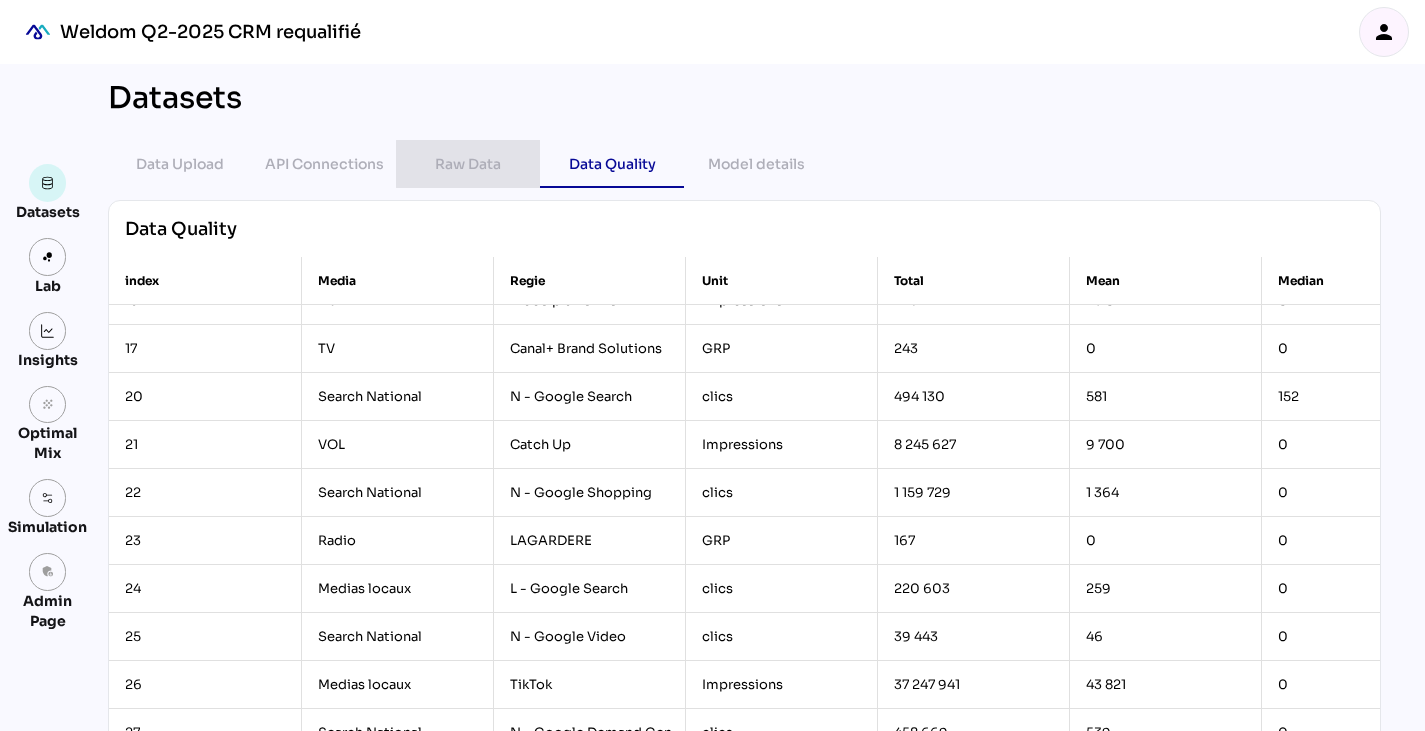 click on "Raw Data" at bounding box center (468, 164) 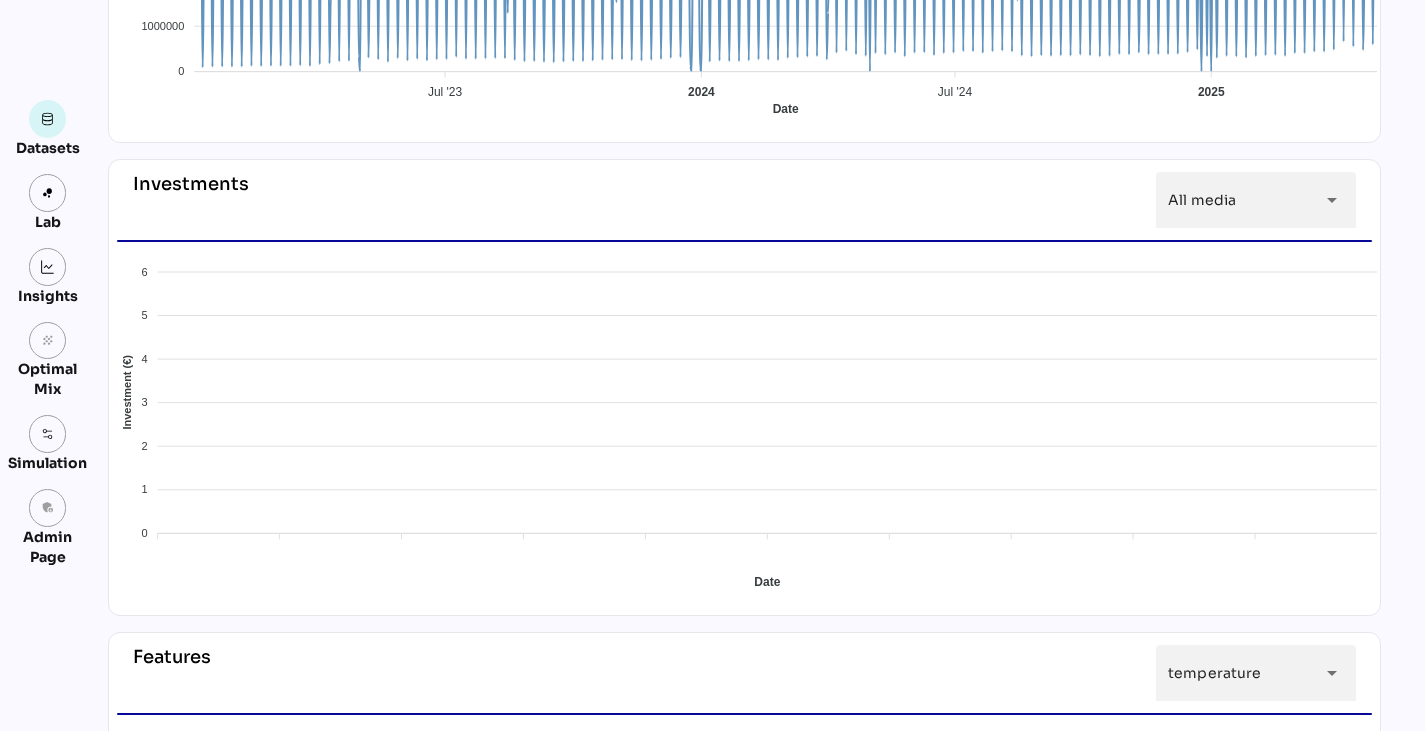 scroll, scrollTop: 473, scrollLeft: 0, axis: vertical 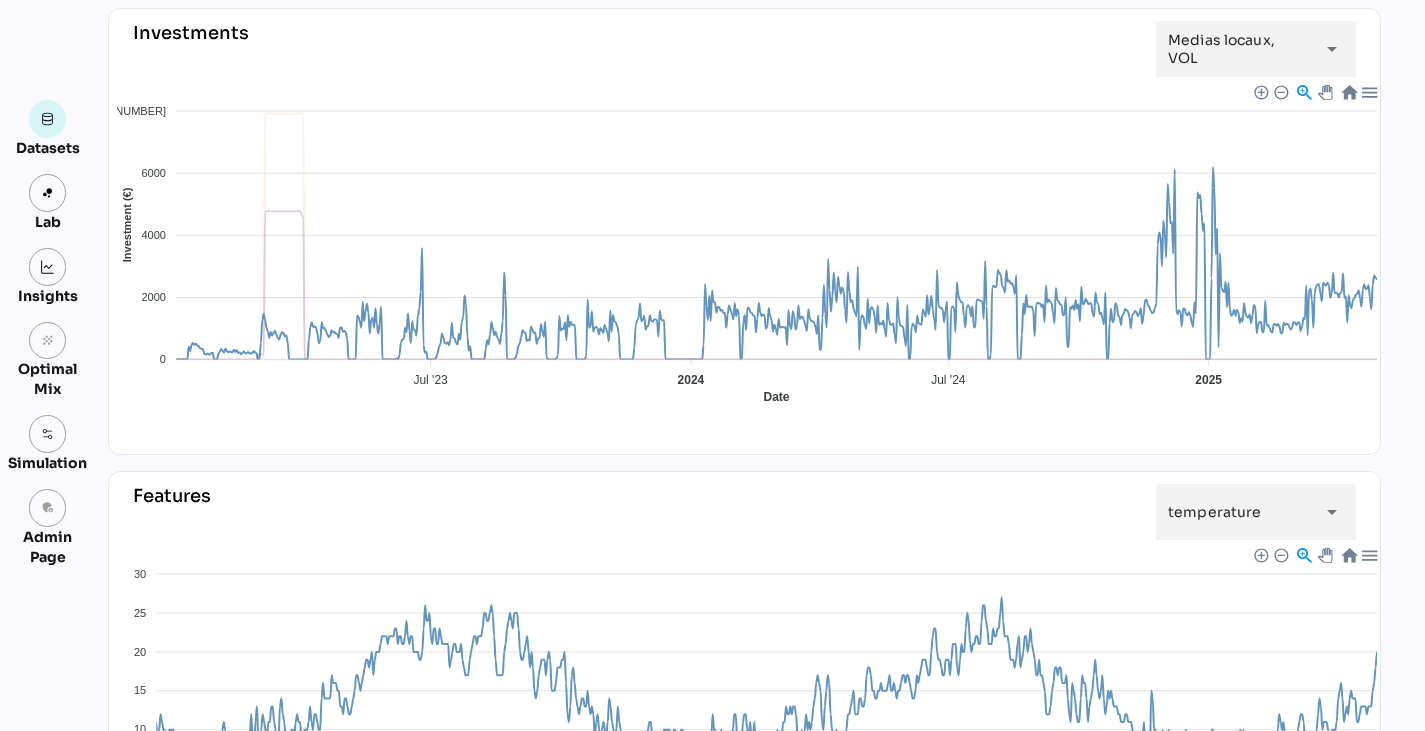 click on "L - Google Perf Max" 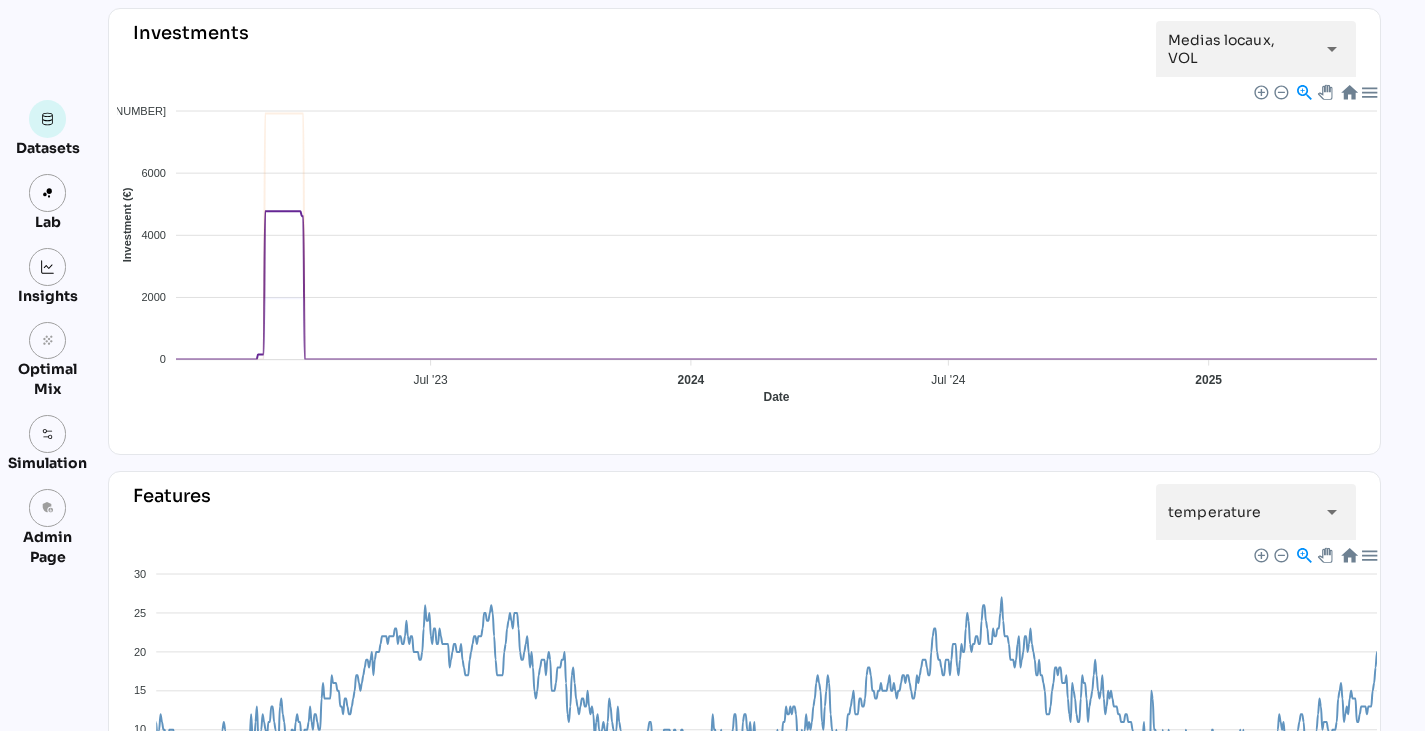 click 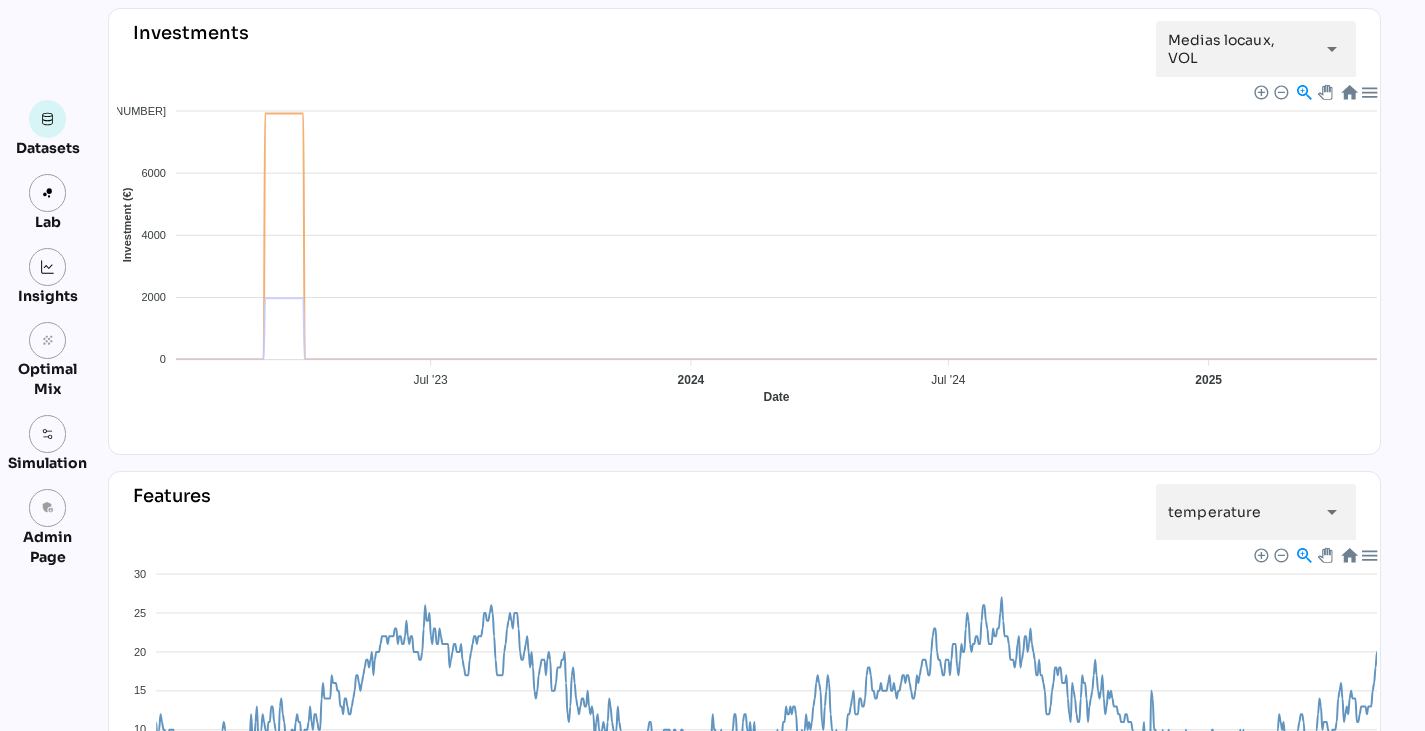 click 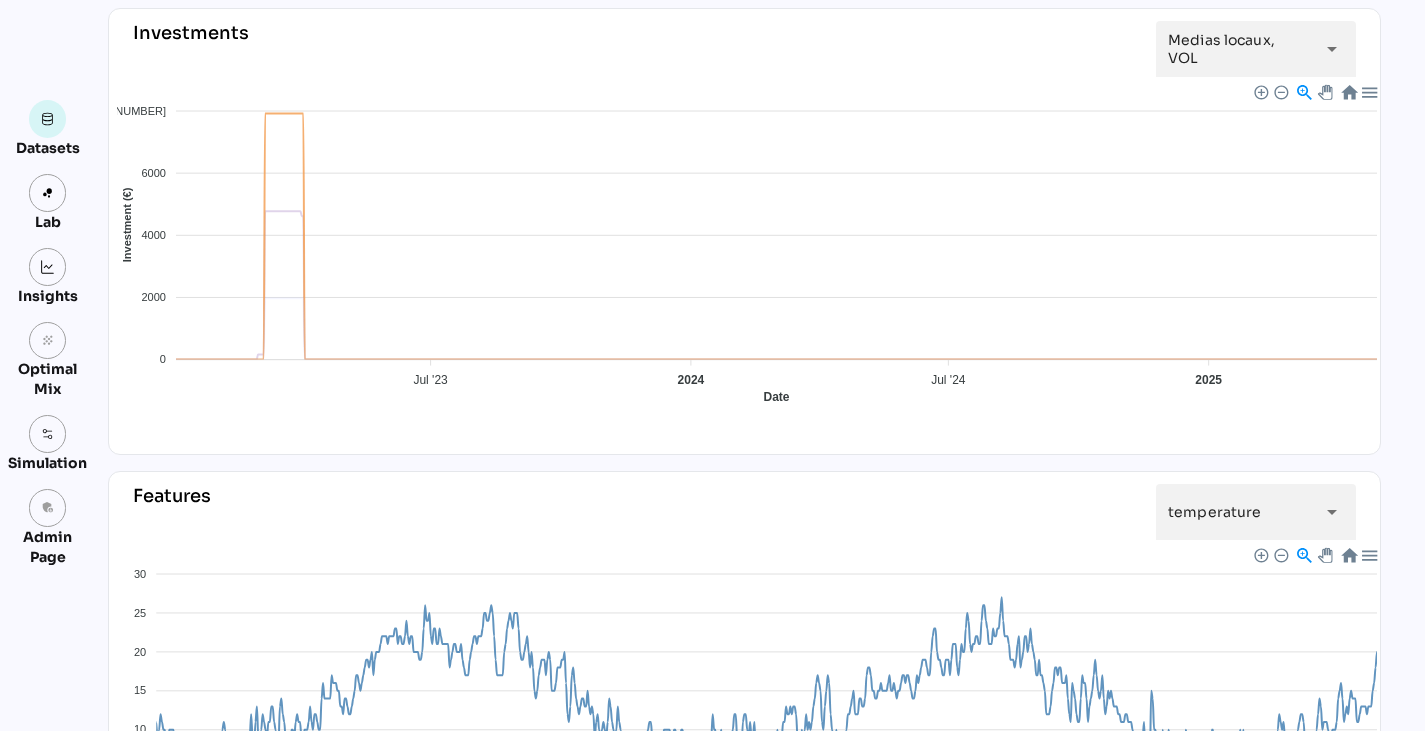 click on "Video platforms" 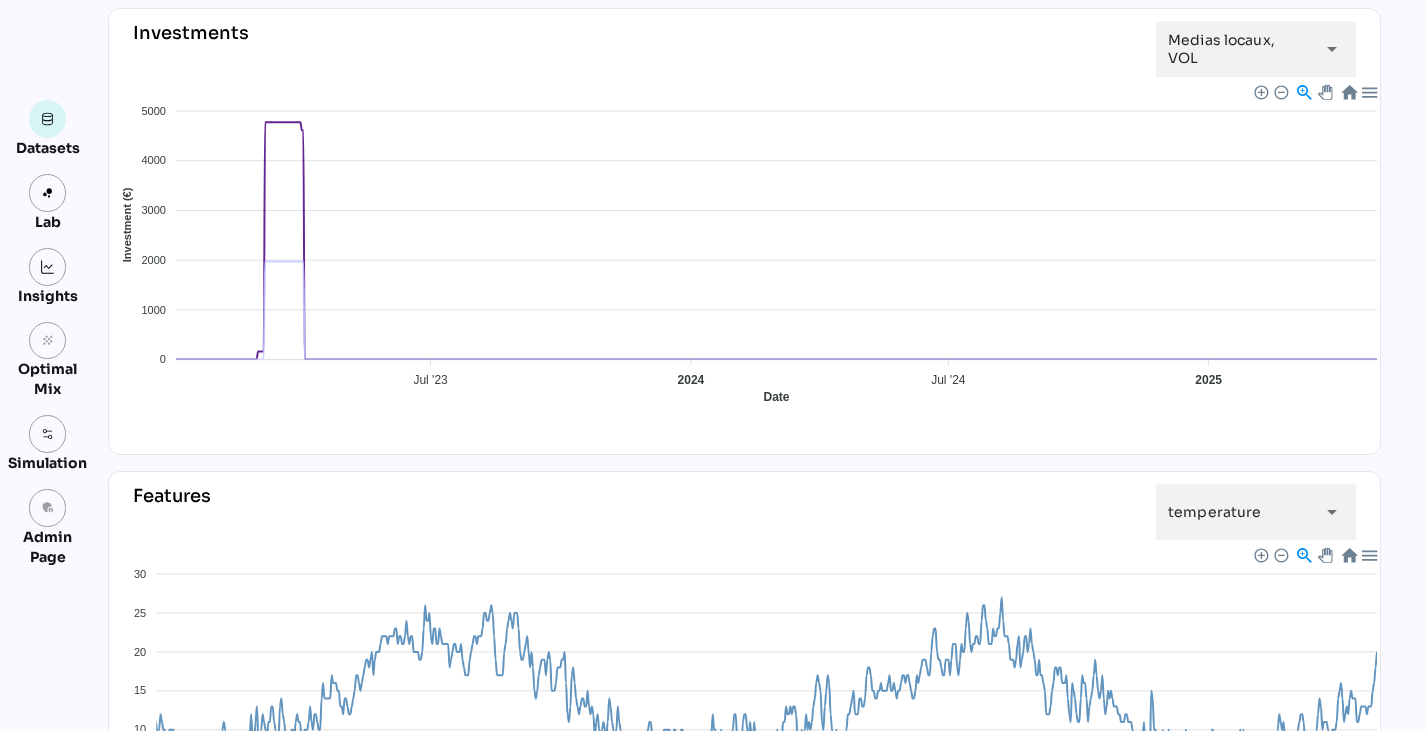 click on "Video platforms" 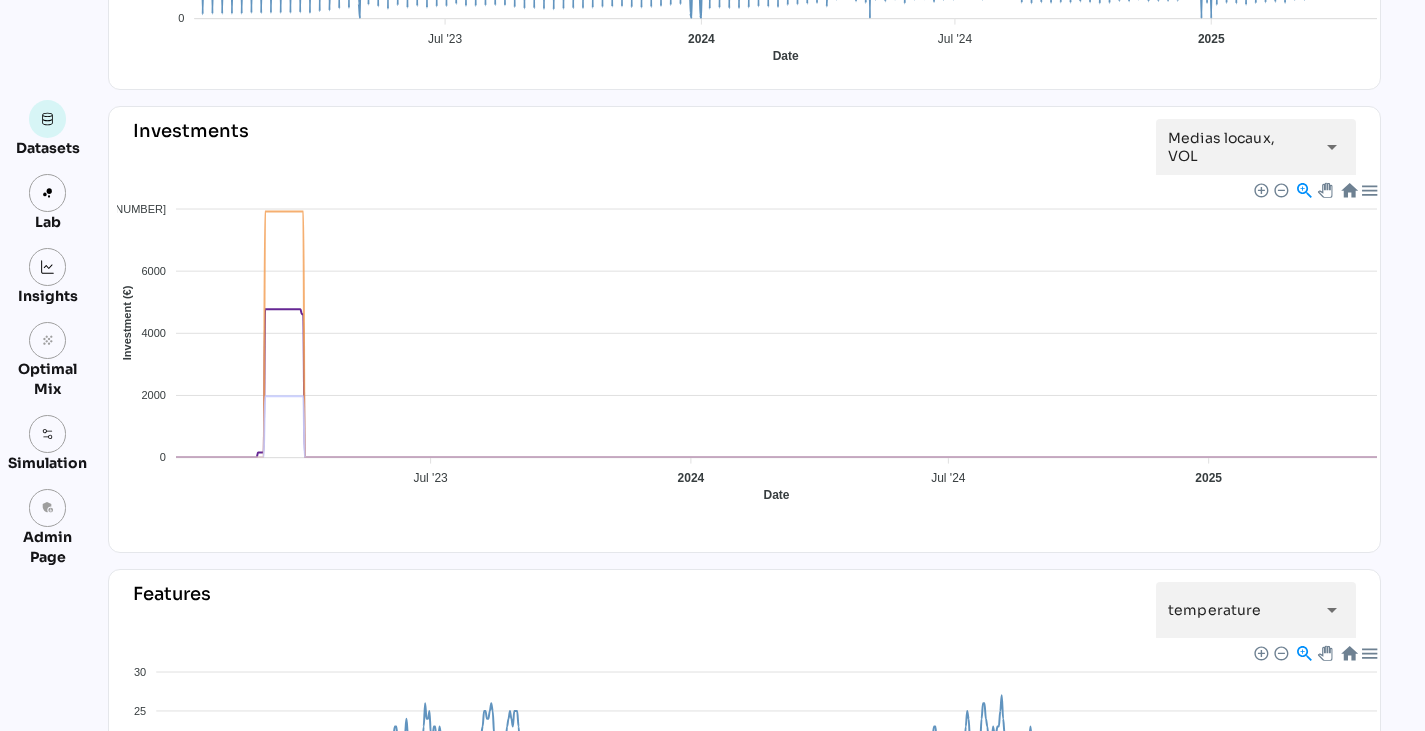 scroll, scrollTop: 524, scrollLeft: 0, axis: vertical 